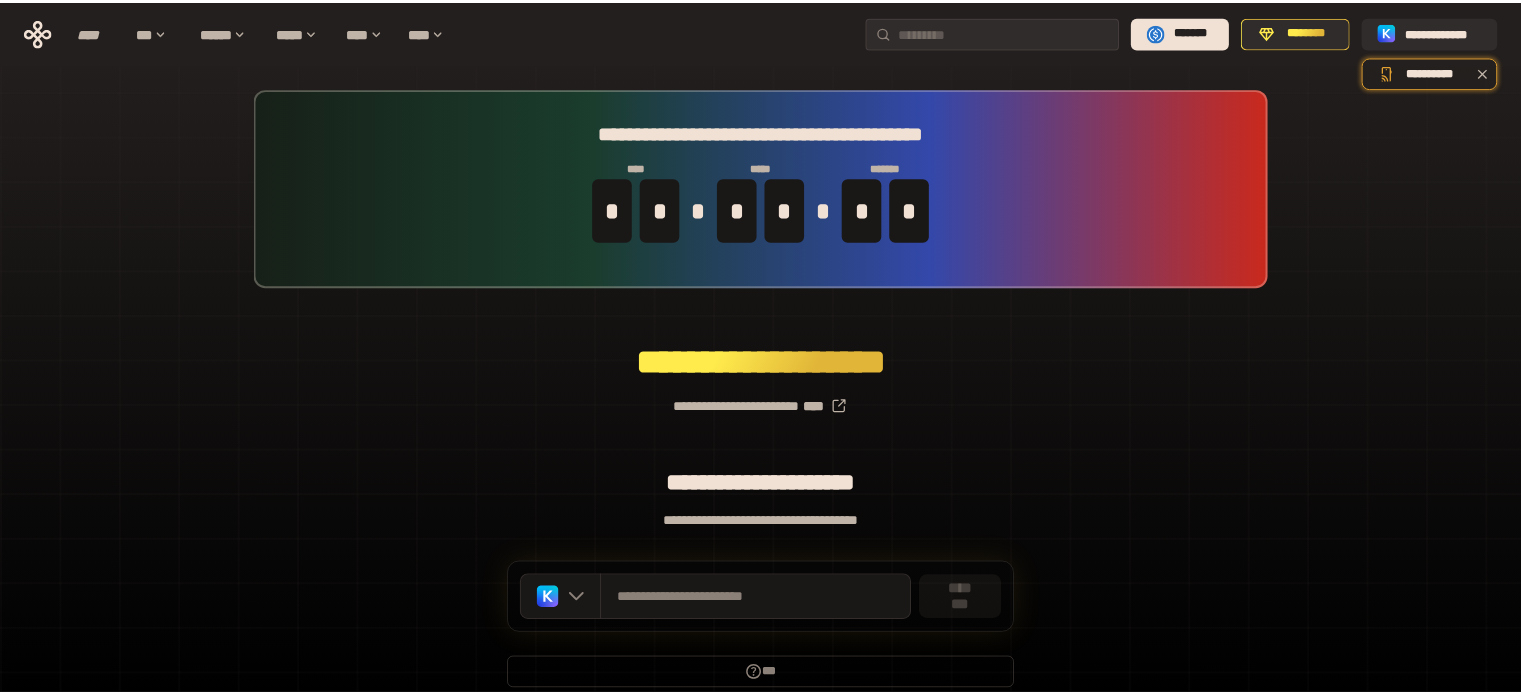 scroll, scrollTop: 0, scrollLeft: 0, axis: both 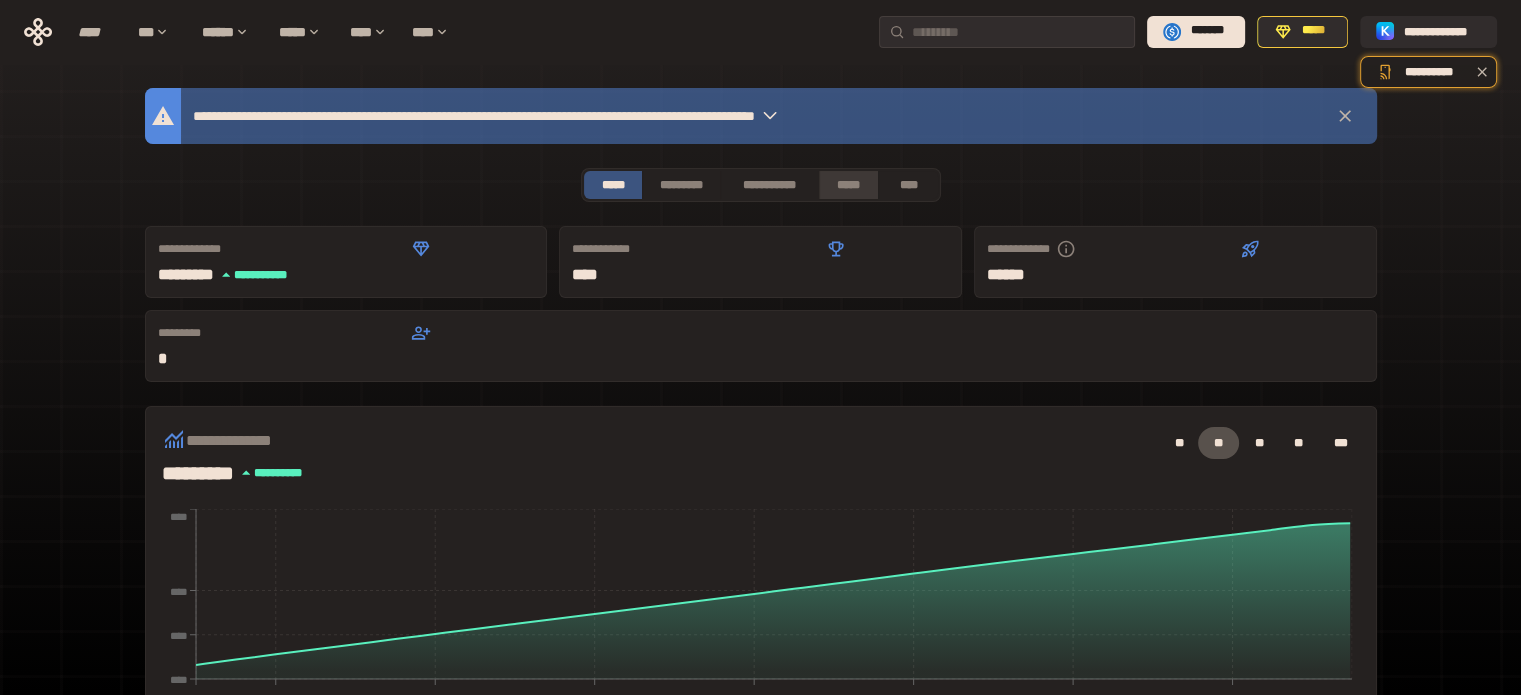 click on "*****" at bounding box center (849, 185) 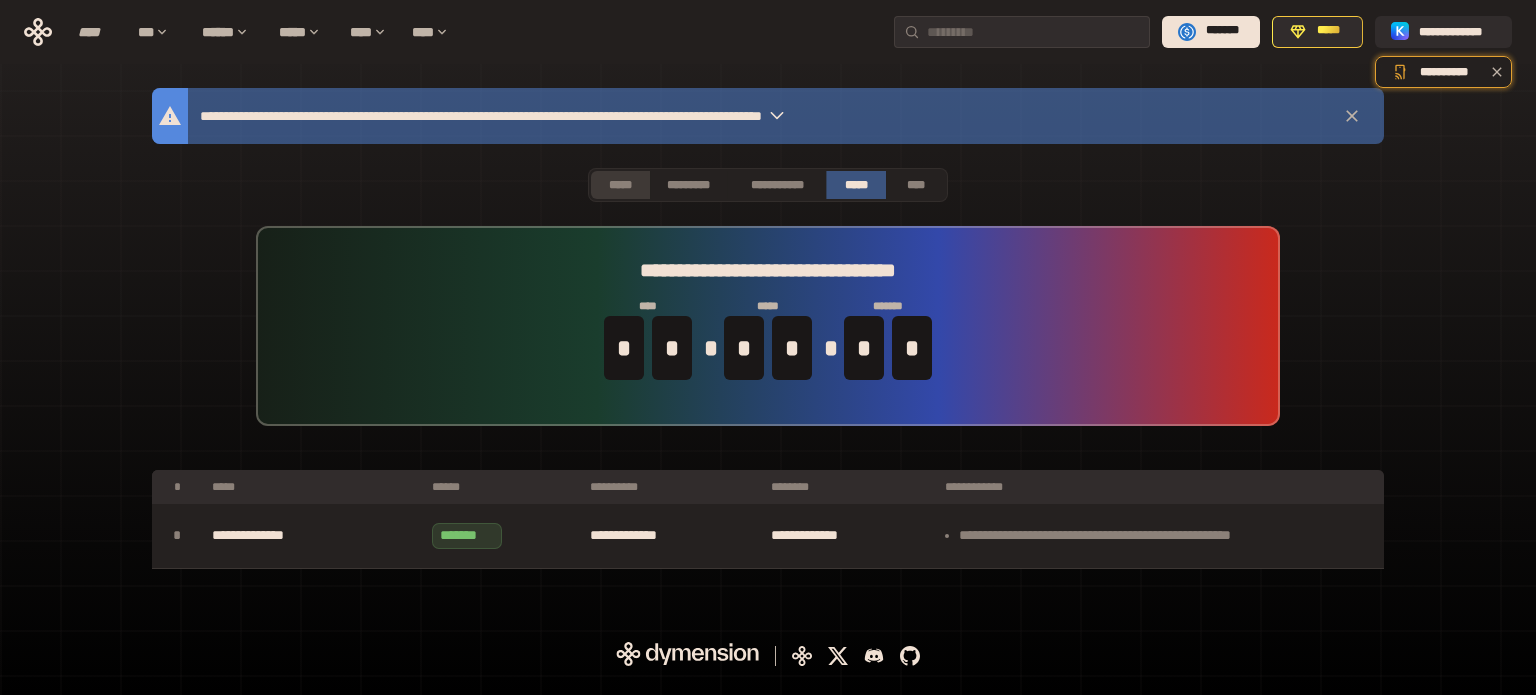 click on "*****" at bounding box center (620, 185) 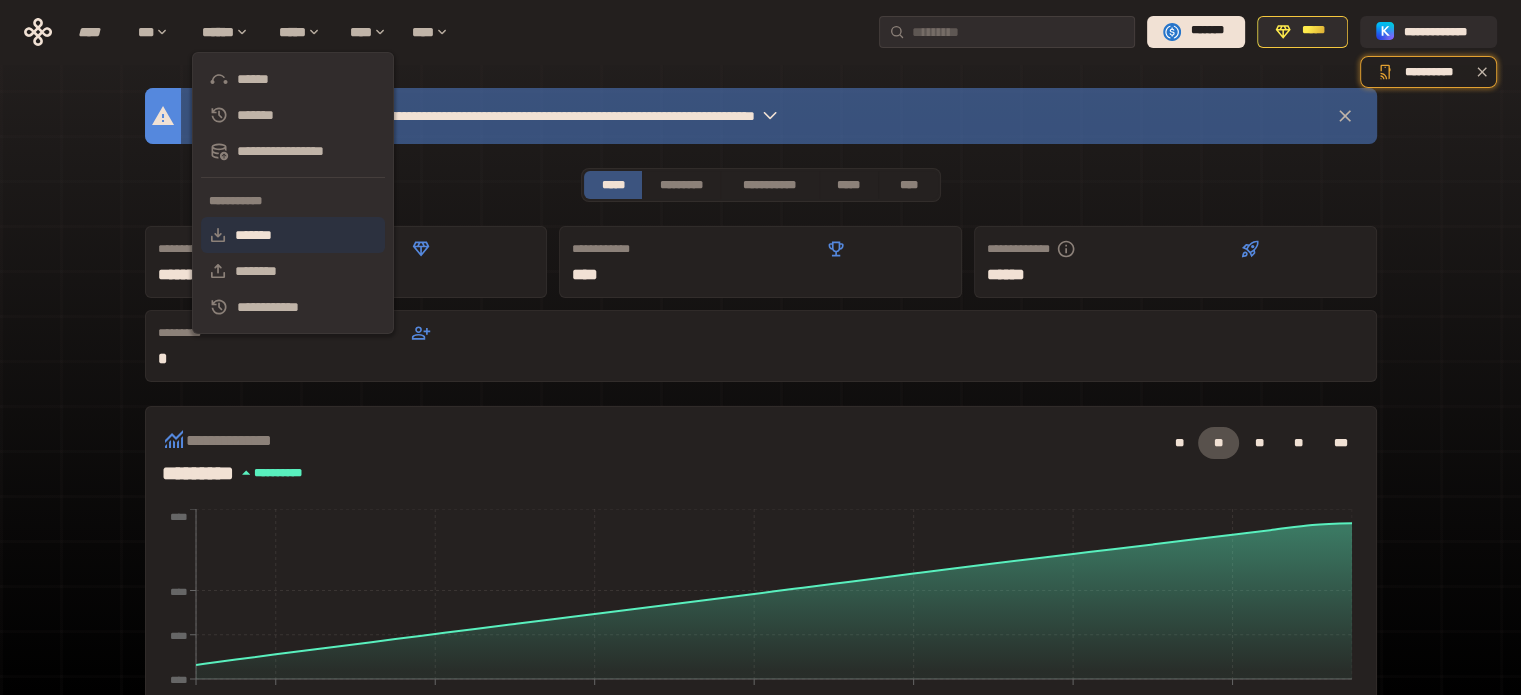 click on "*******" at bounding box center (293, 235) 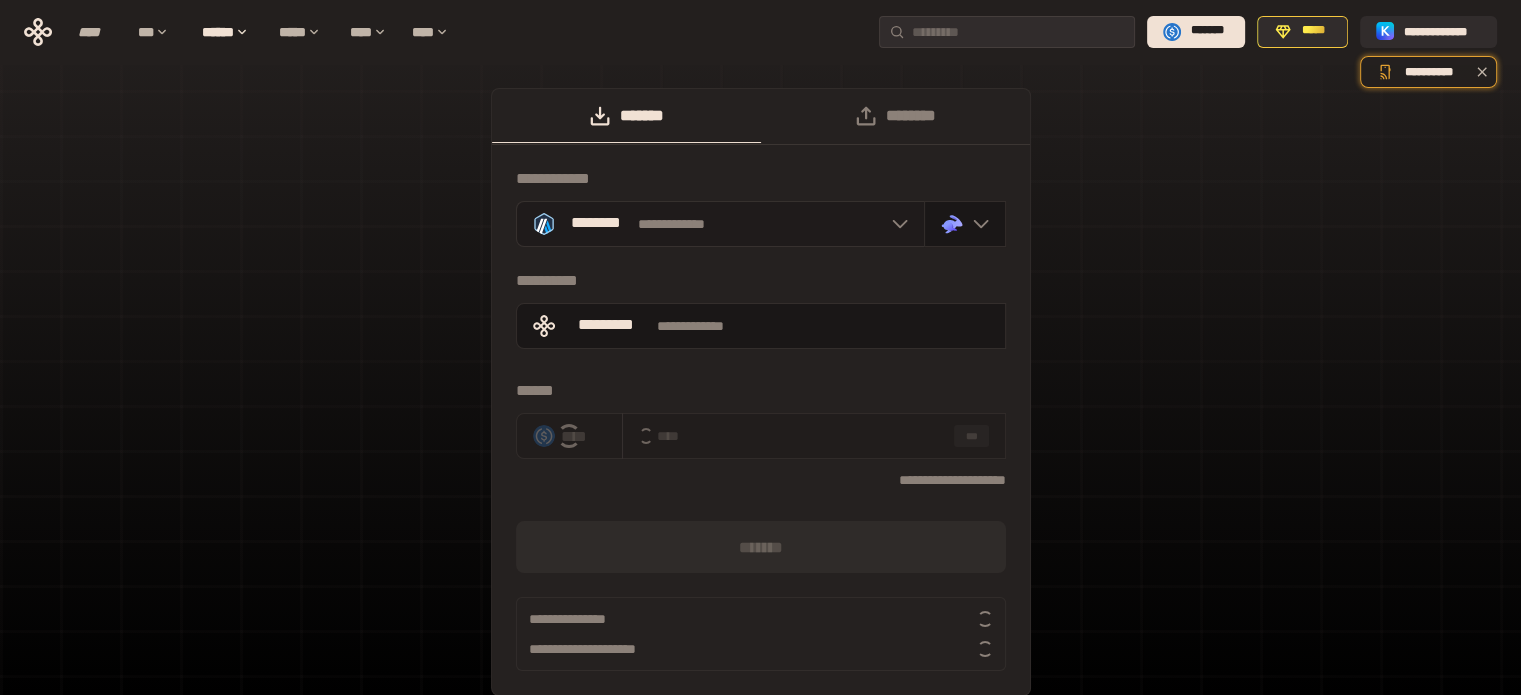 click 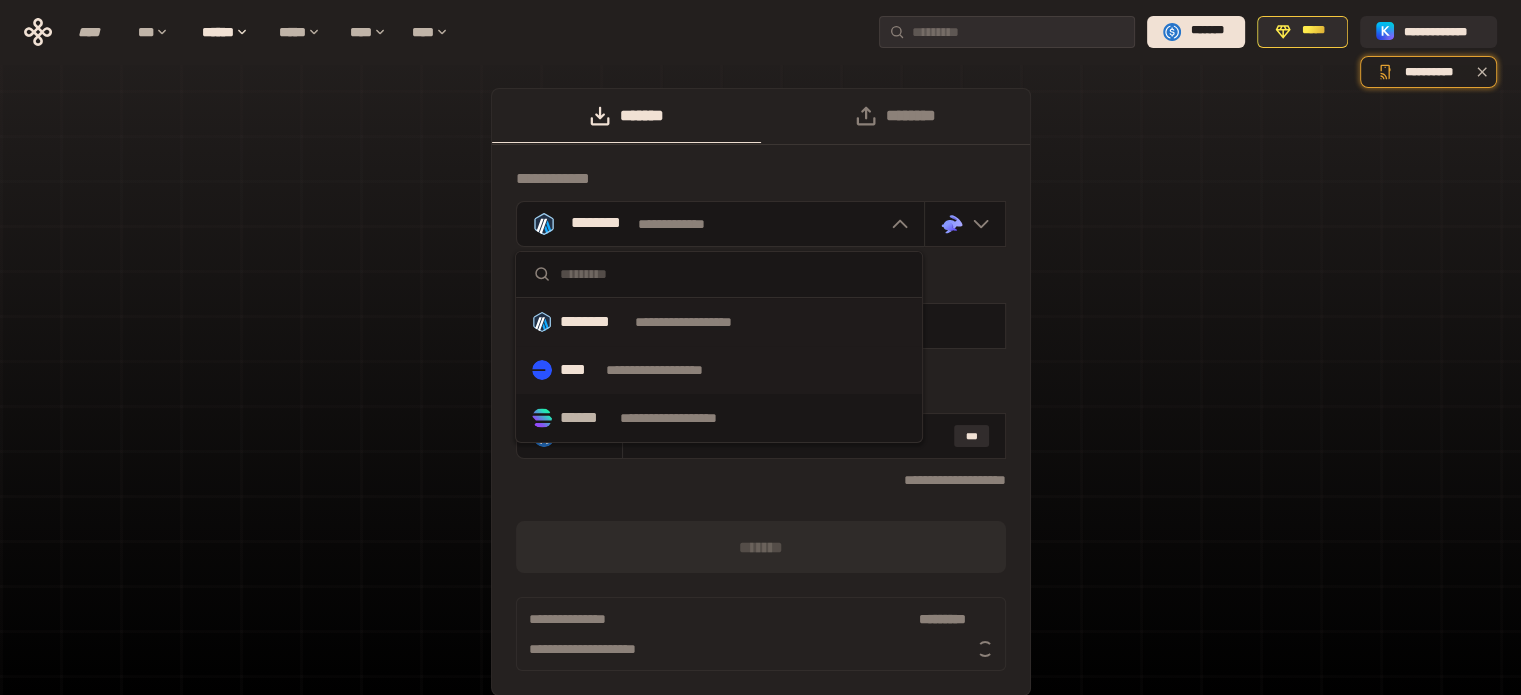 click on "**********" at bounding box center [719, 370] 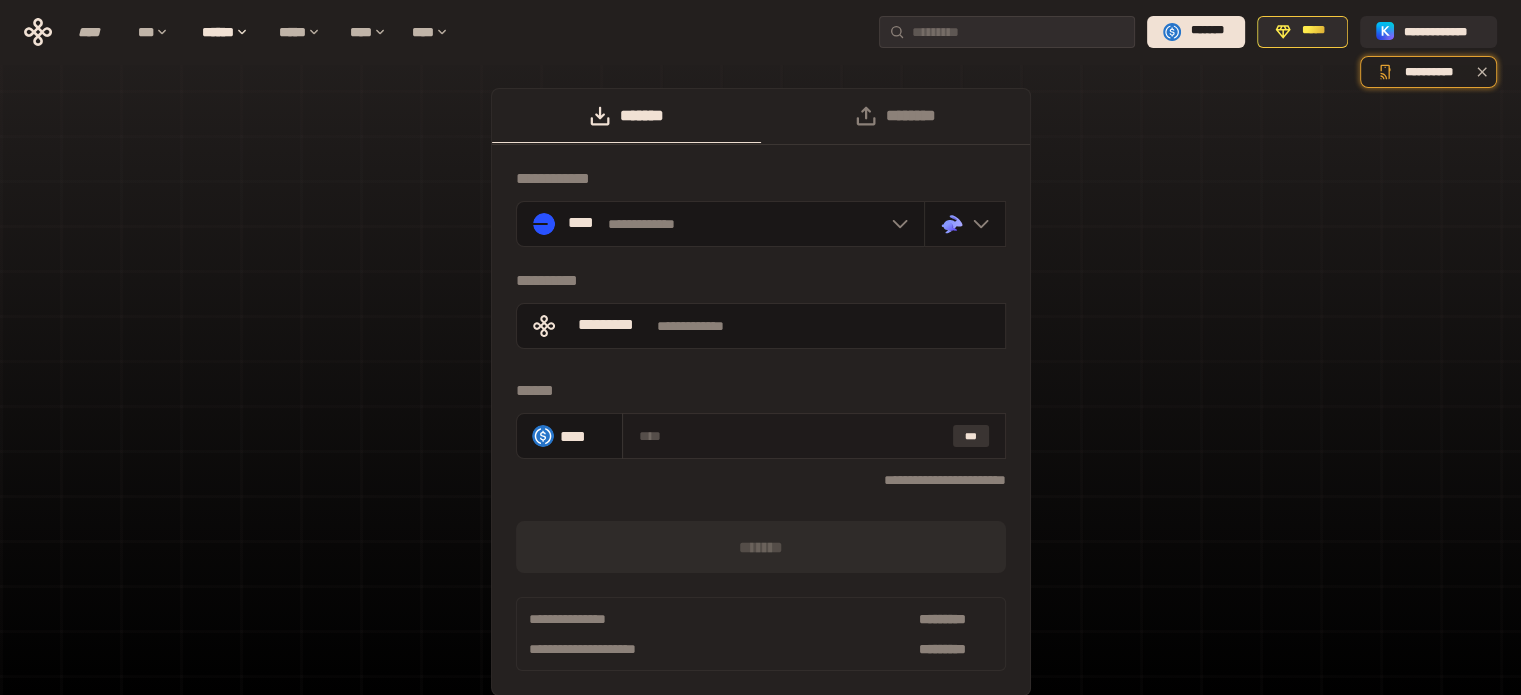 click on "***" at bounding box center [971, 436] 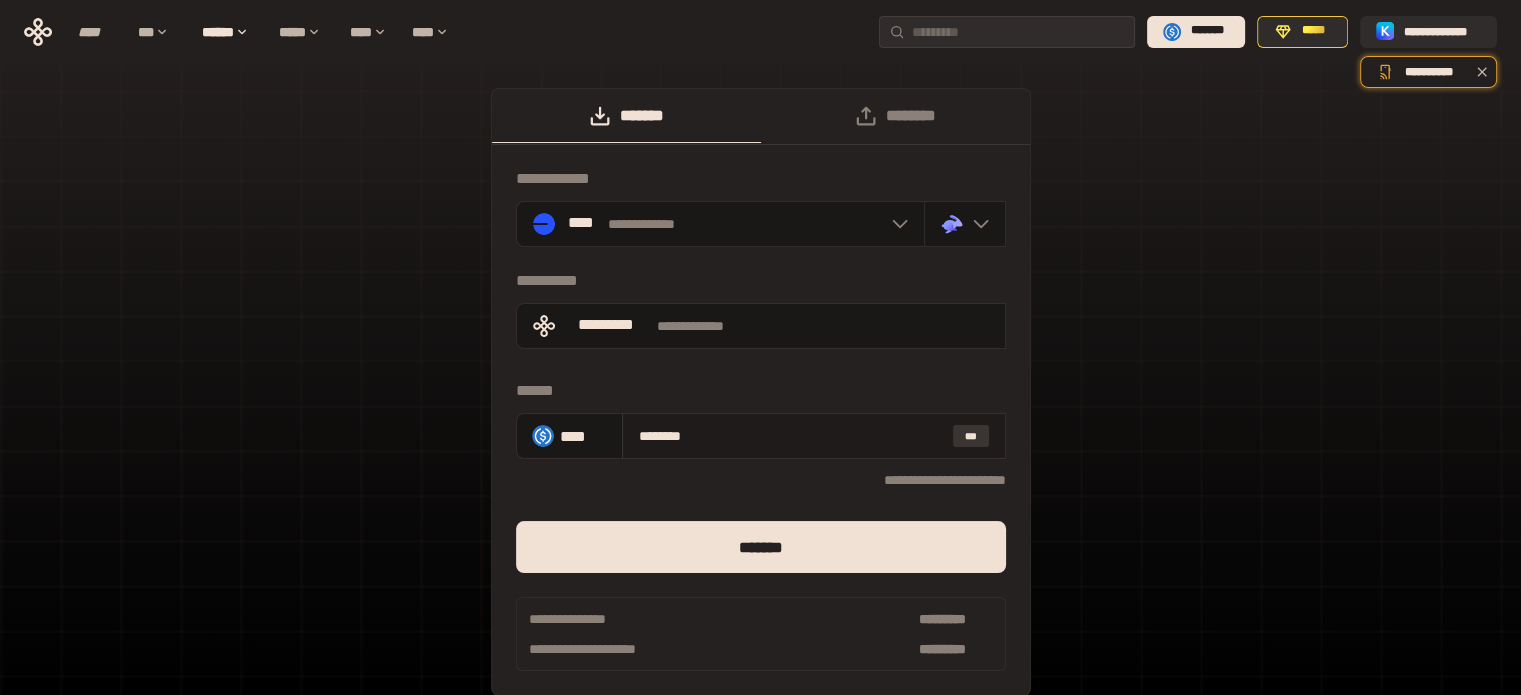 type on "********" 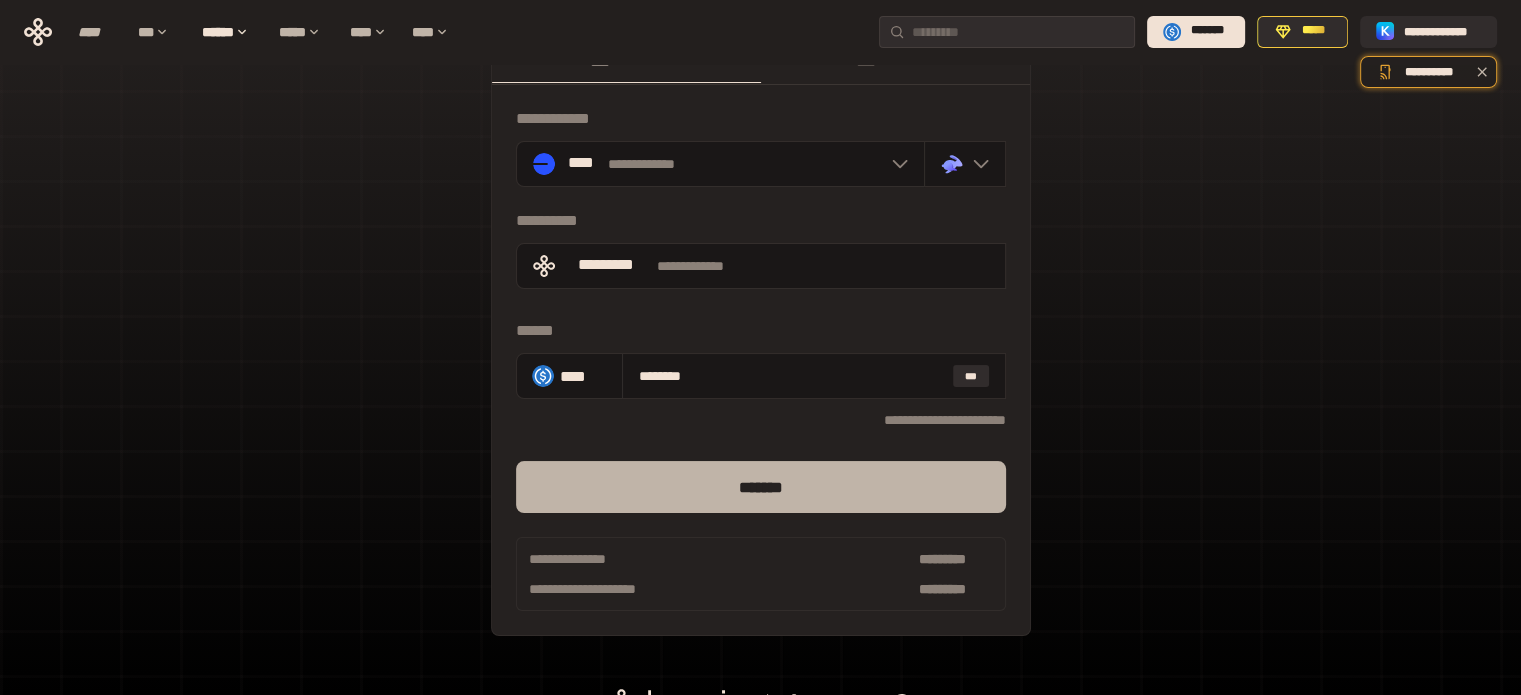 scroll, scrollTop: 92, scrollLeft: 0, axis: vertical 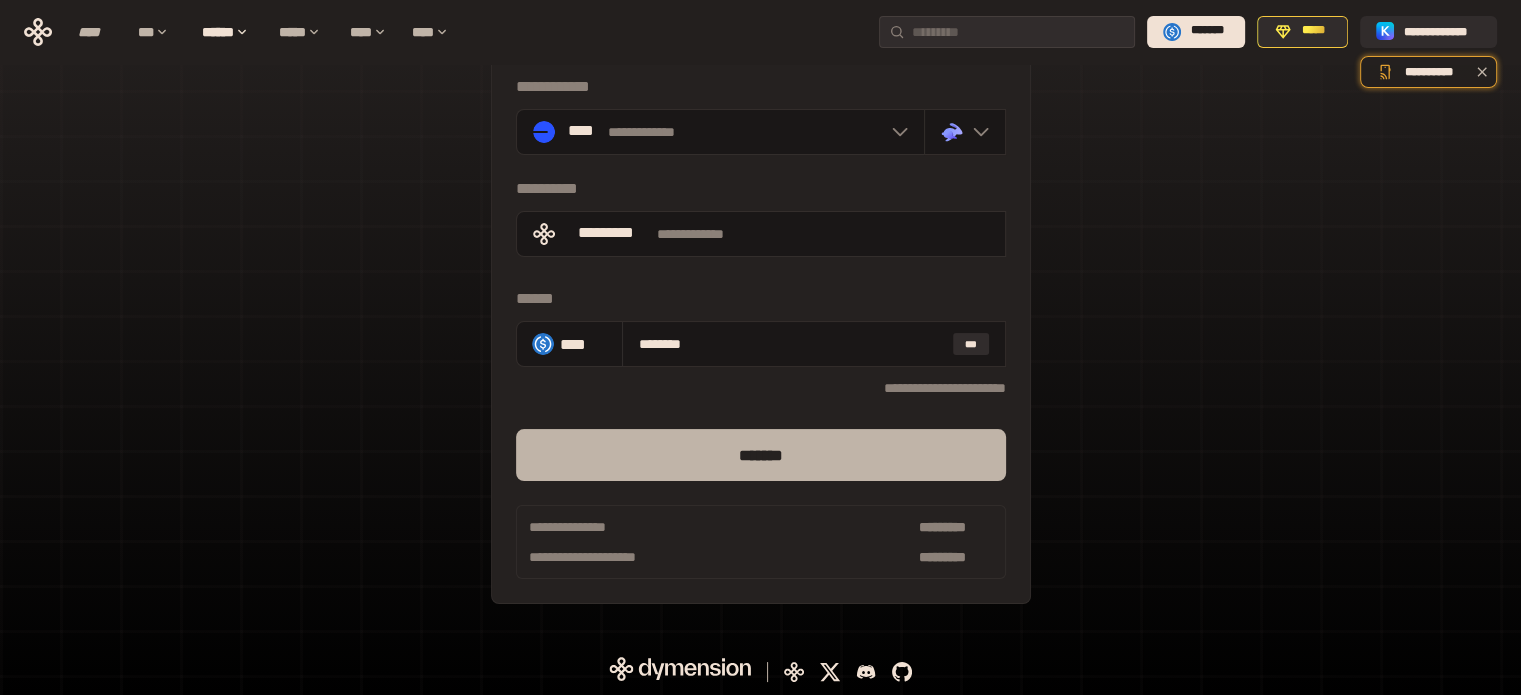 click on "*******" at bounding box center [761, 455] 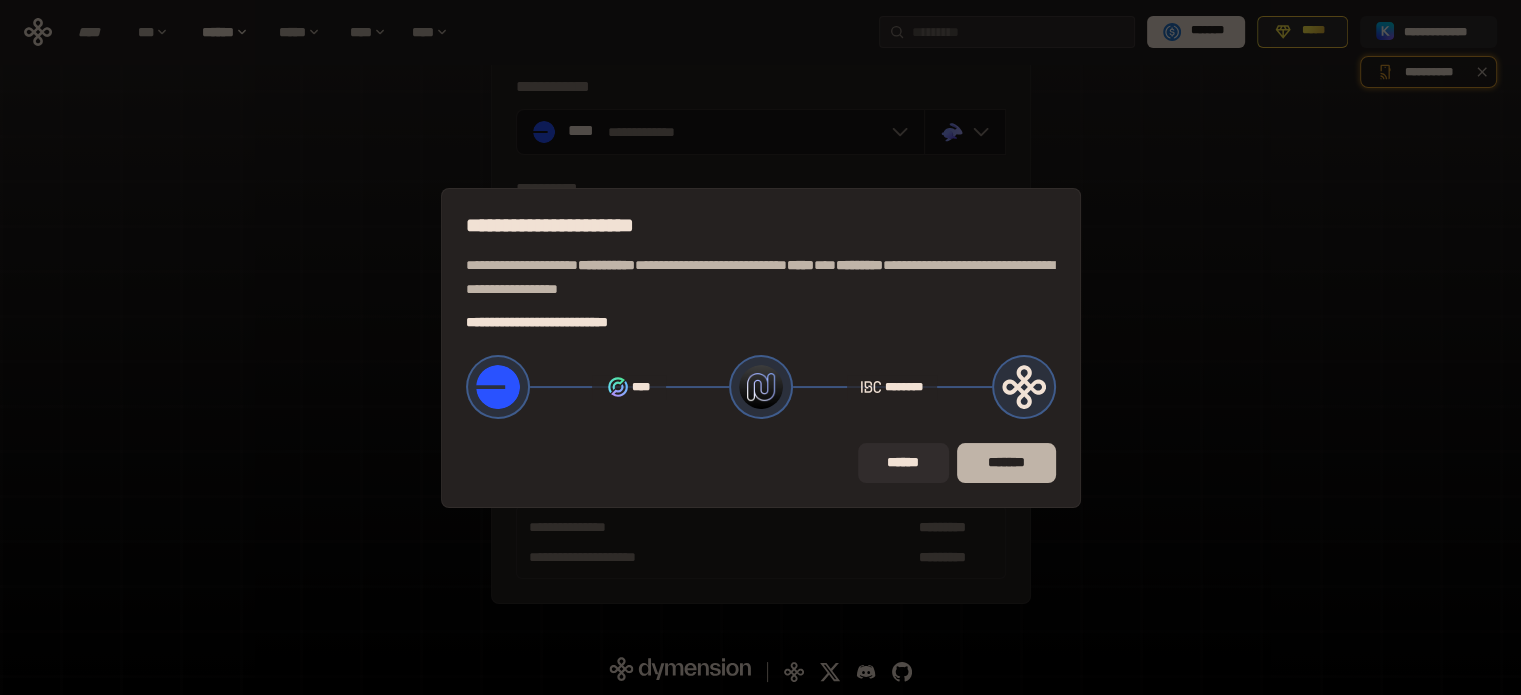 click on "*******" at bounding box center [1006, 463] 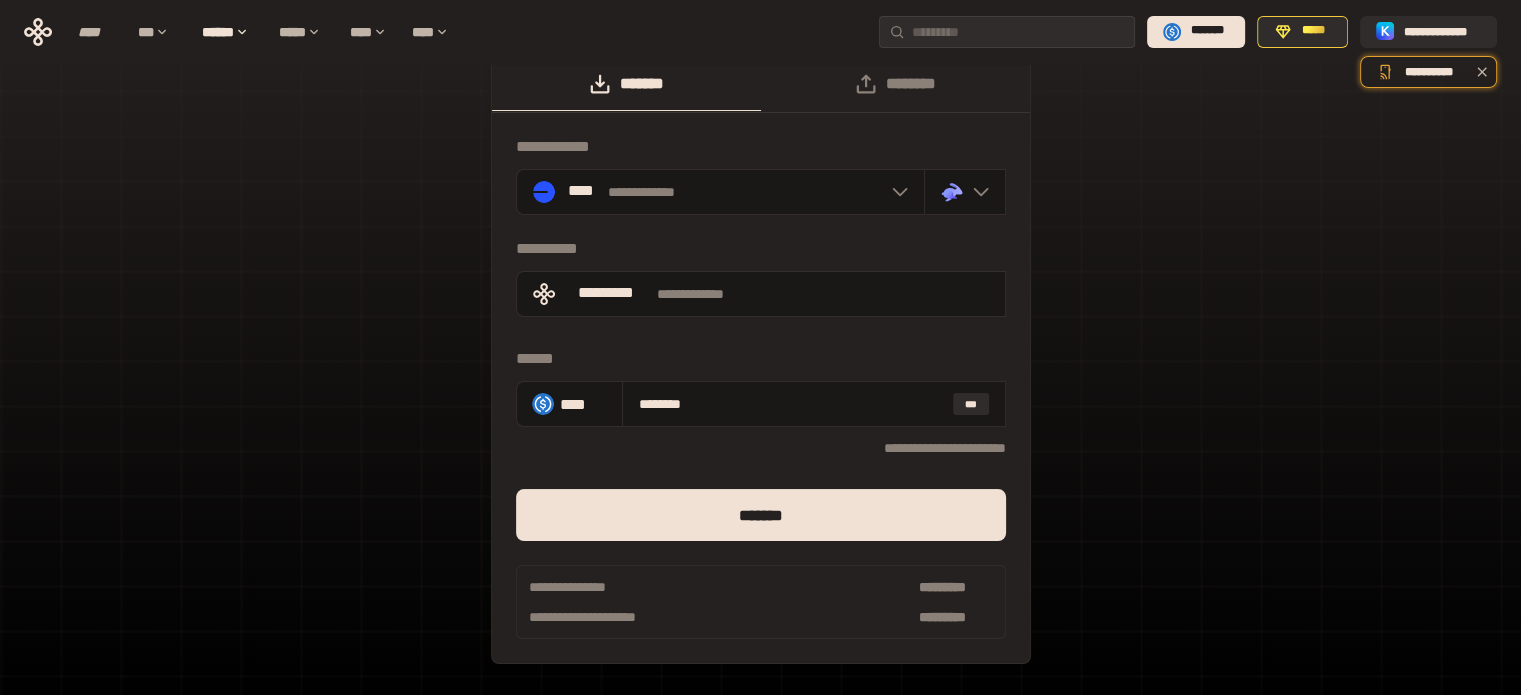 scroll, scrollTop: 0, scrollLeft: 0, axis: both 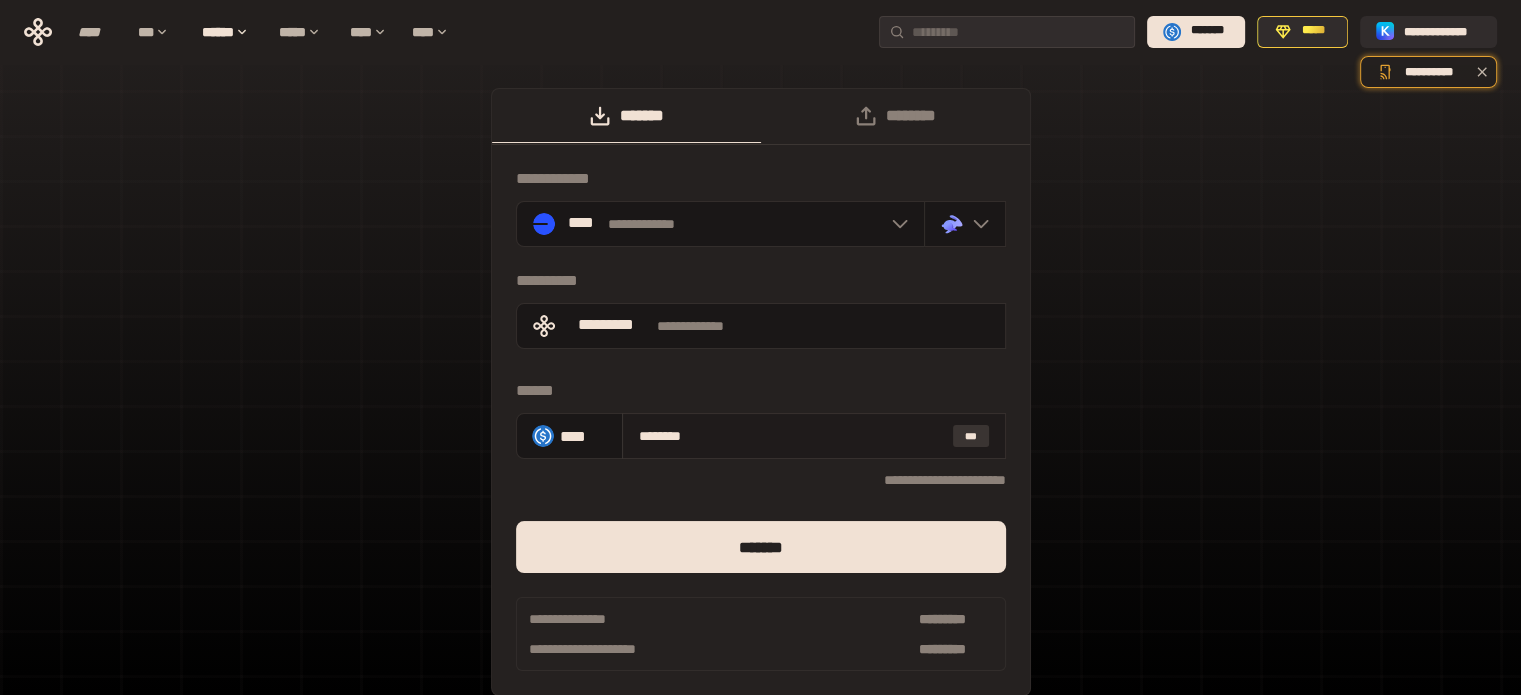 click on "***" at bounding box center [971, 436] 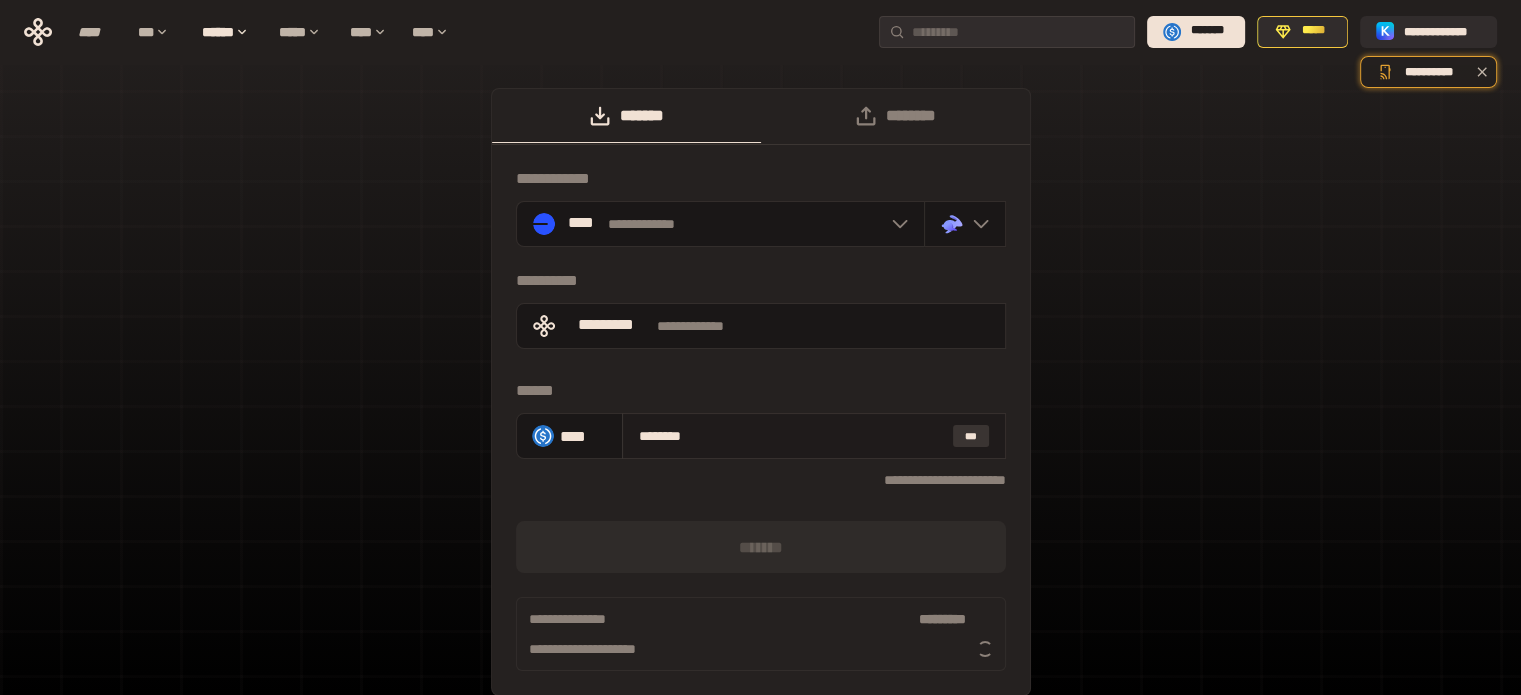 click on "***" at bounding box center [971, 436] 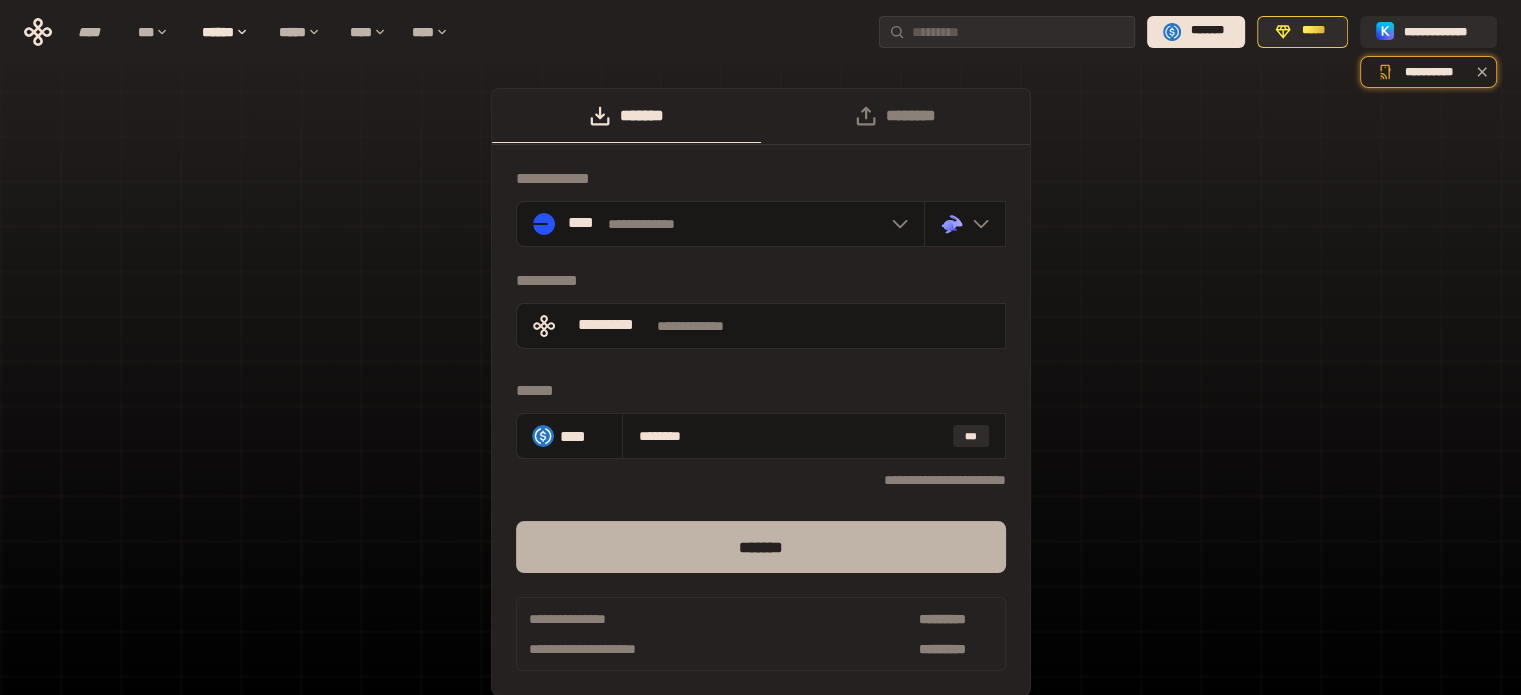 click on "*******" at bounding box center [761, 547] 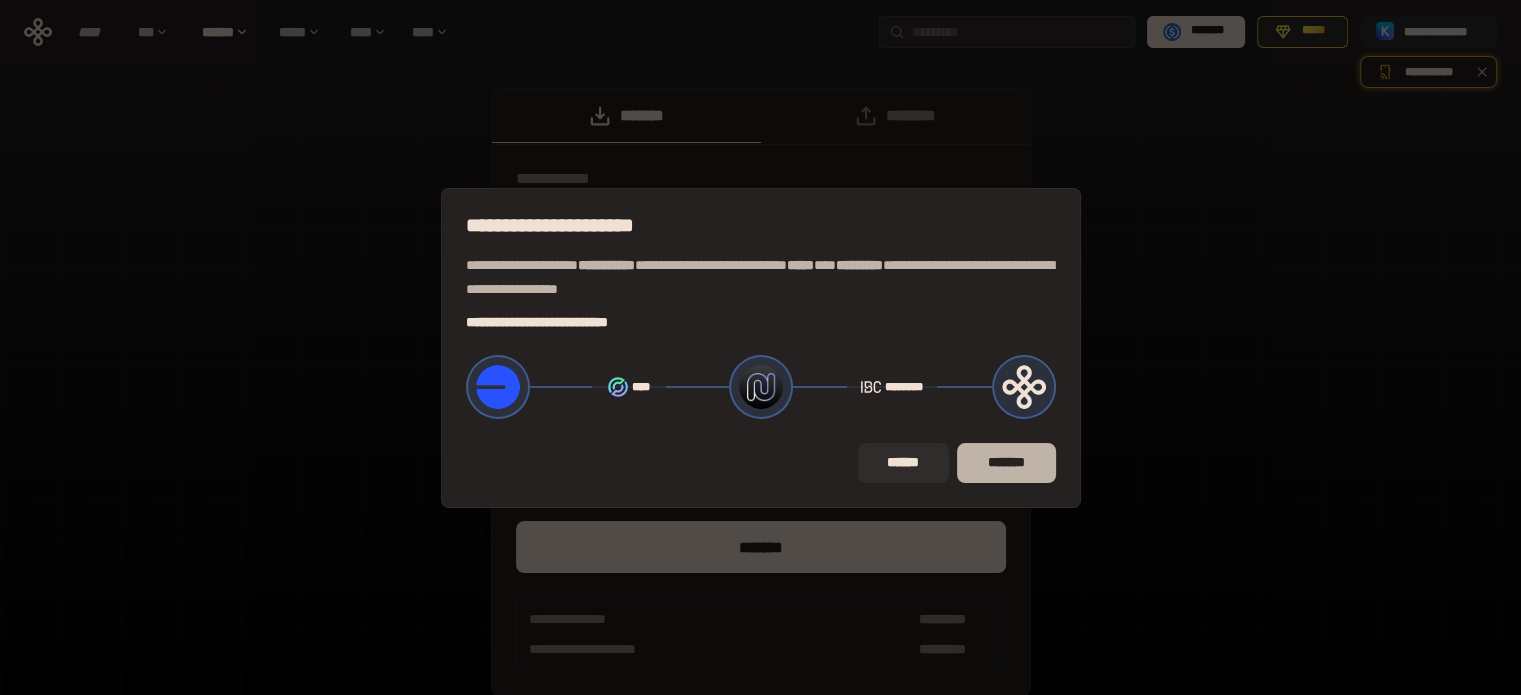 click on "*******" at bounding box center (1006, 463) 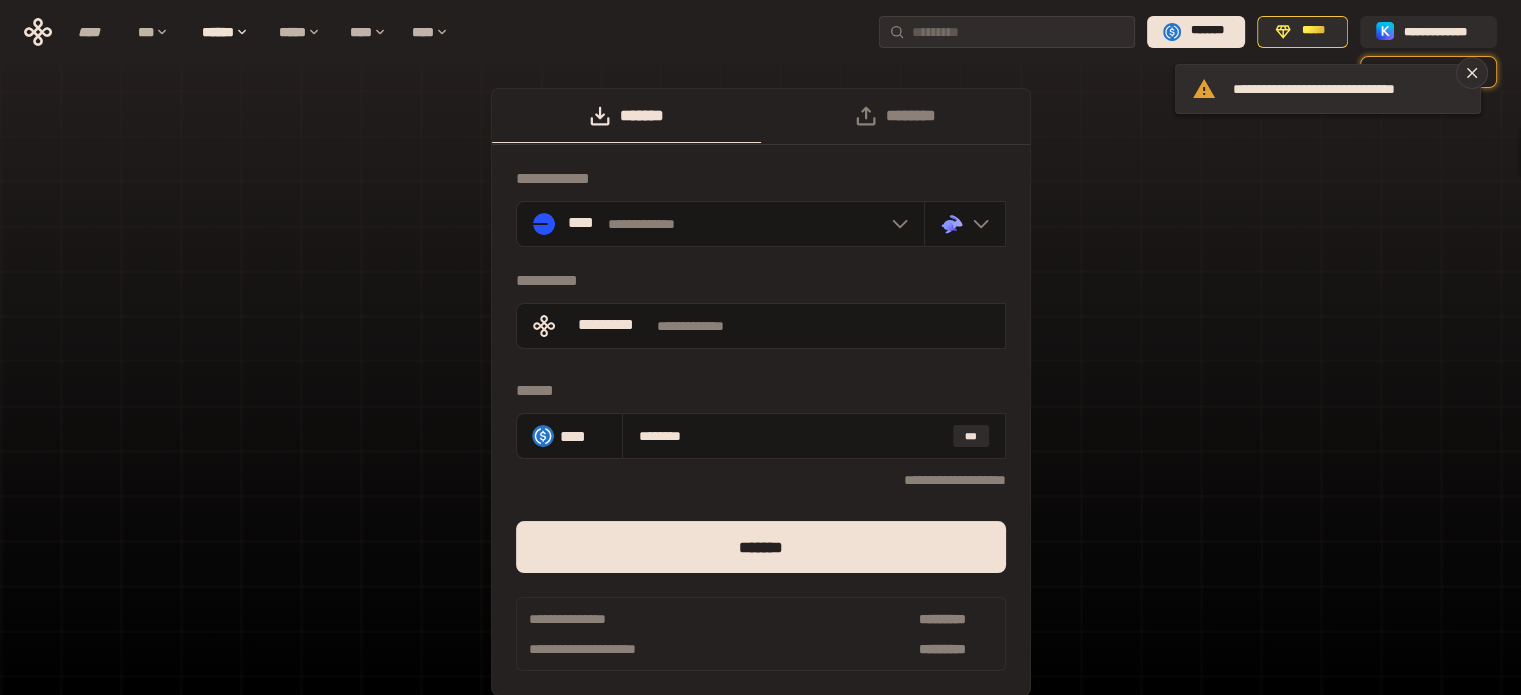 click on "**********" at bounding box center (760, 402) 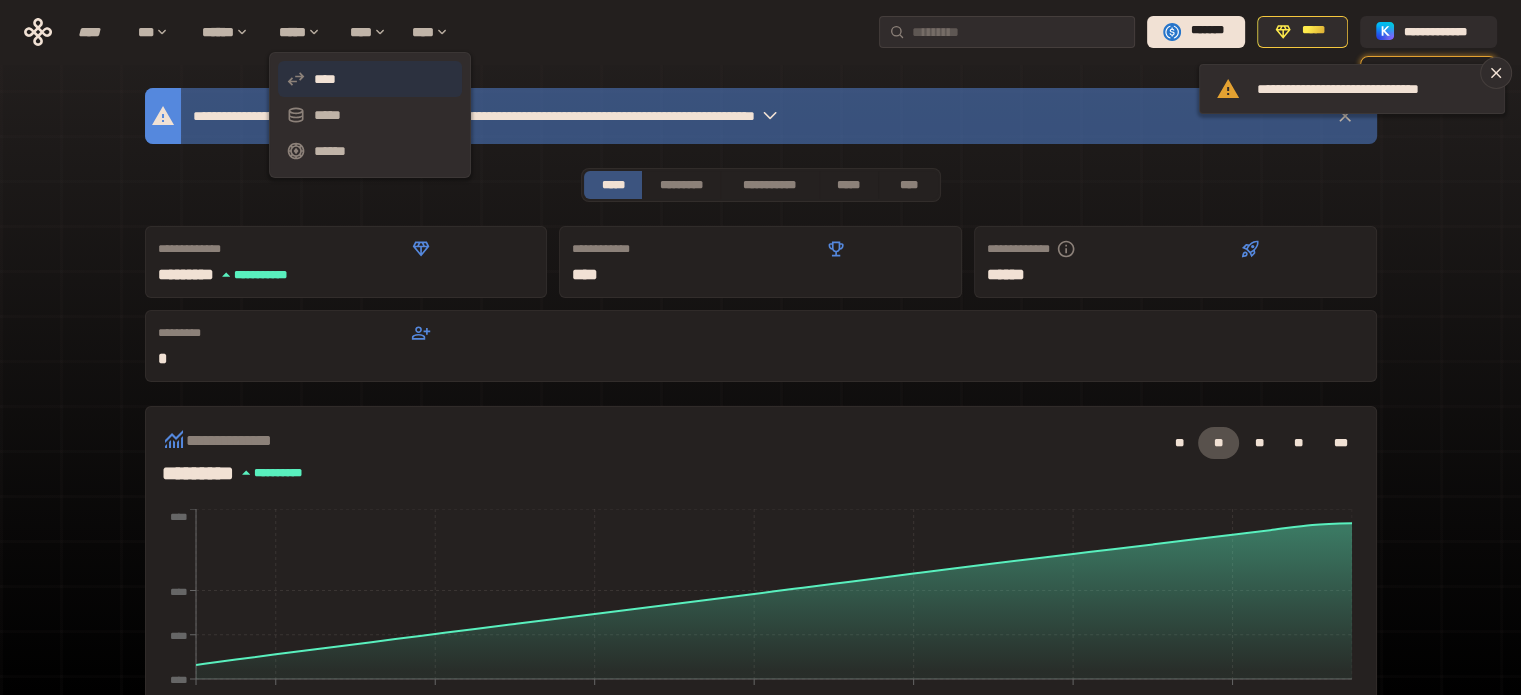 click on "****" at bounding box center [370, 79] 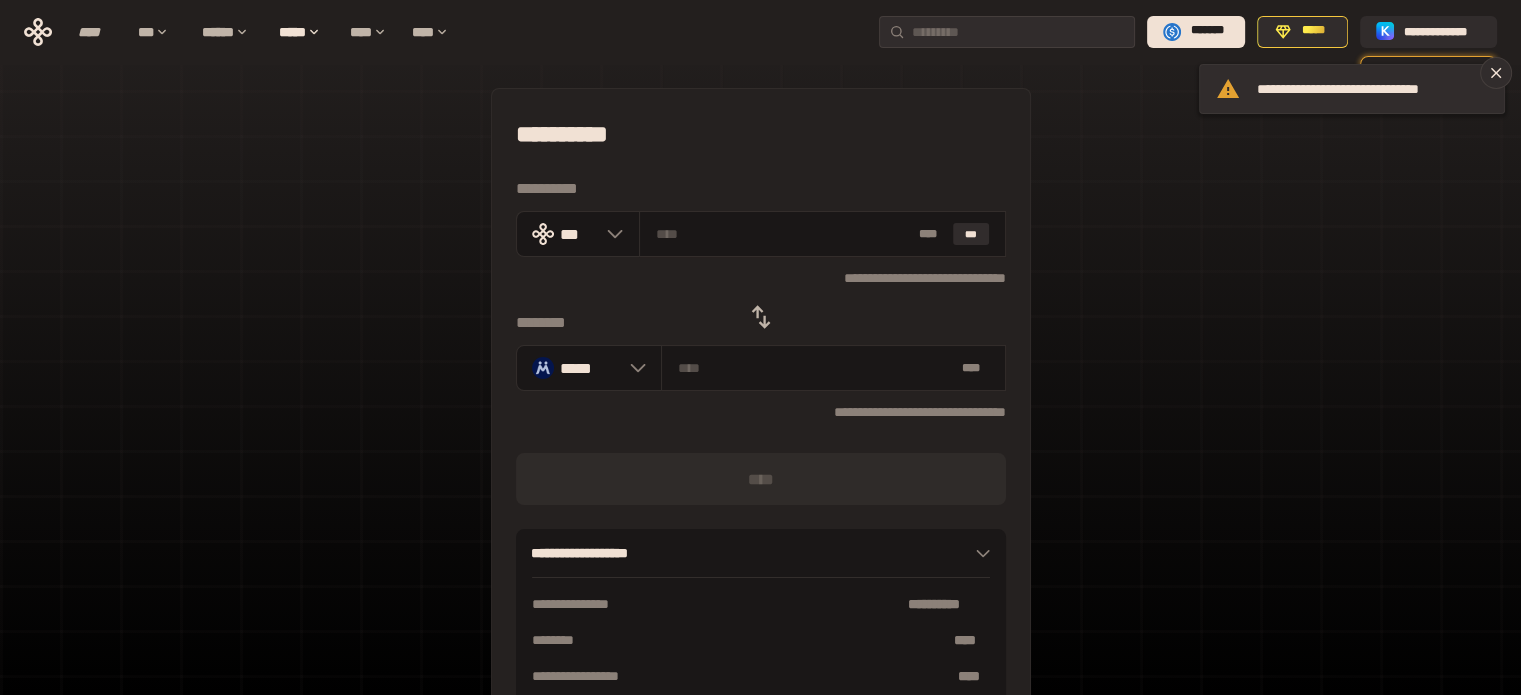click at bounding box center (761, 317) 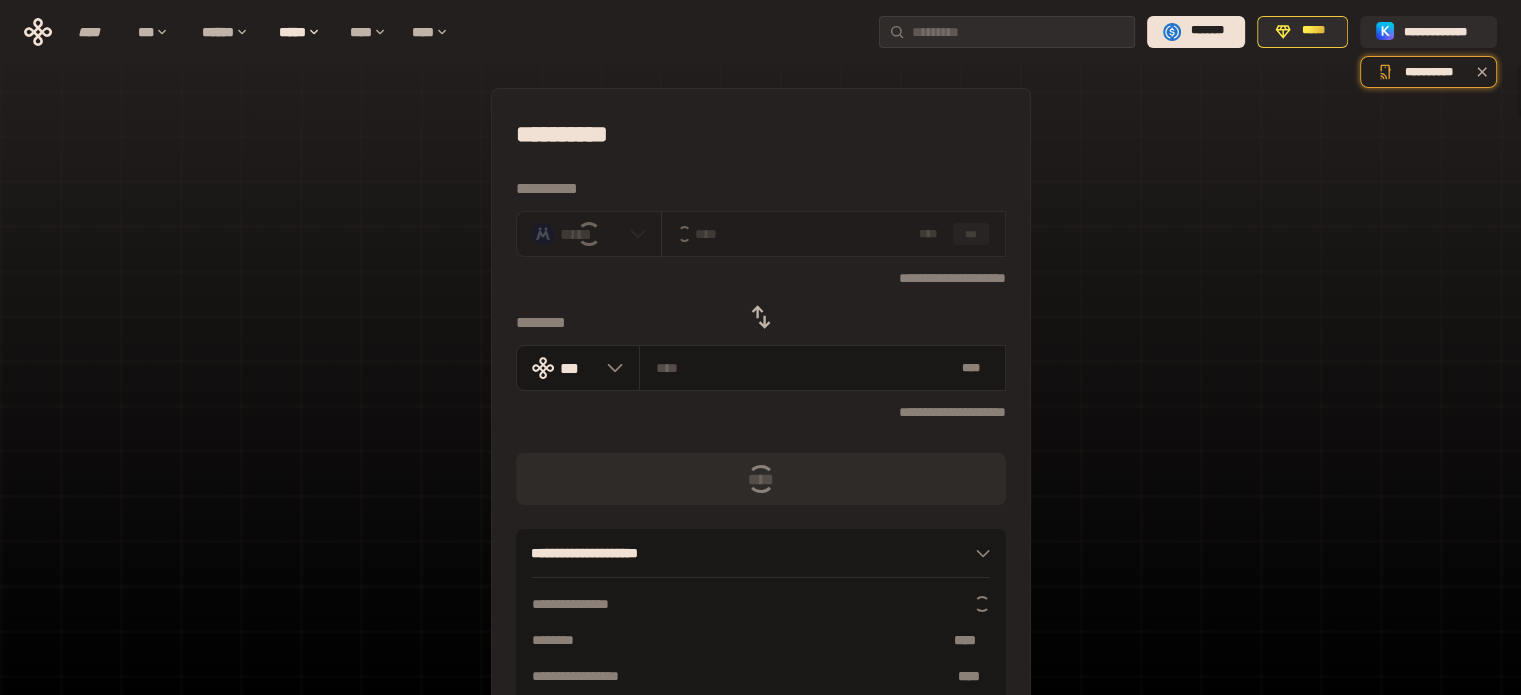 click on "*****" at bounding box center (589, 234) 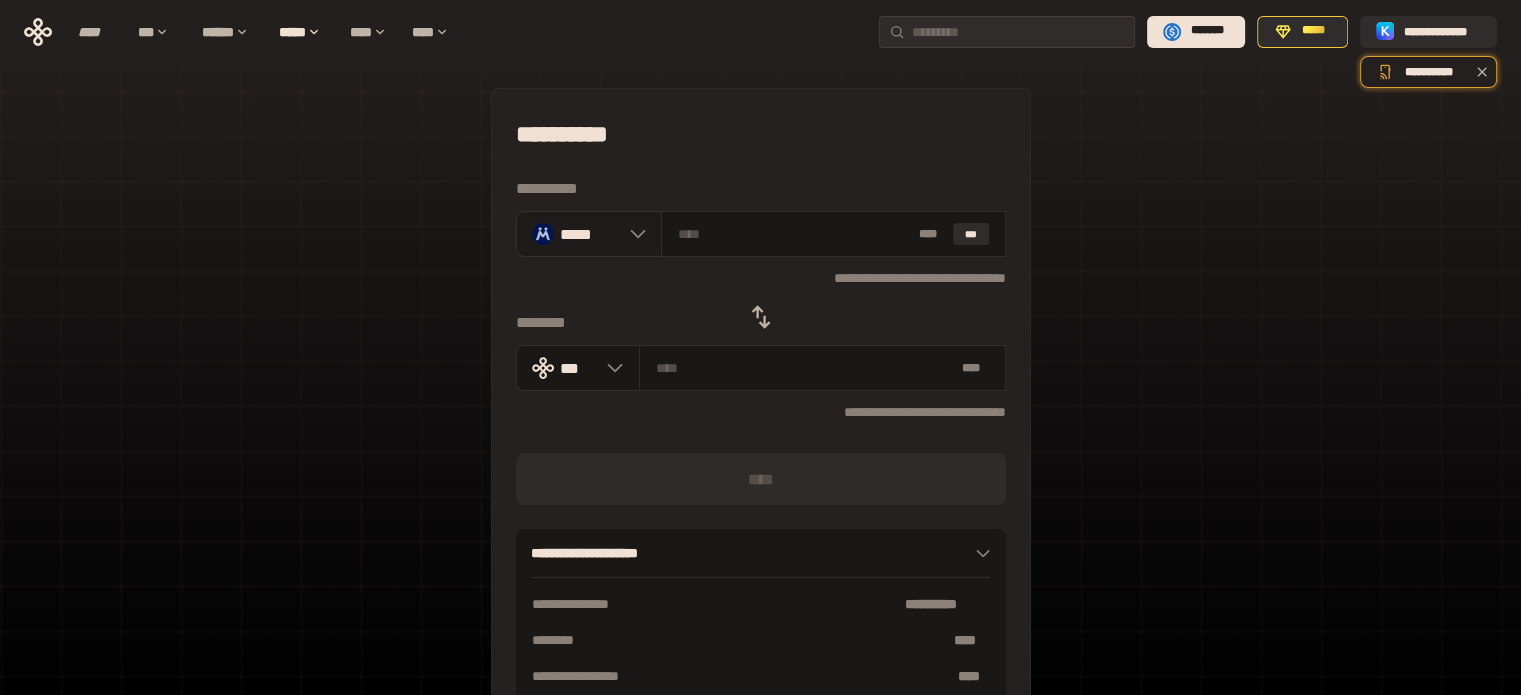 click on "*****" at bounding box center [589, 234] 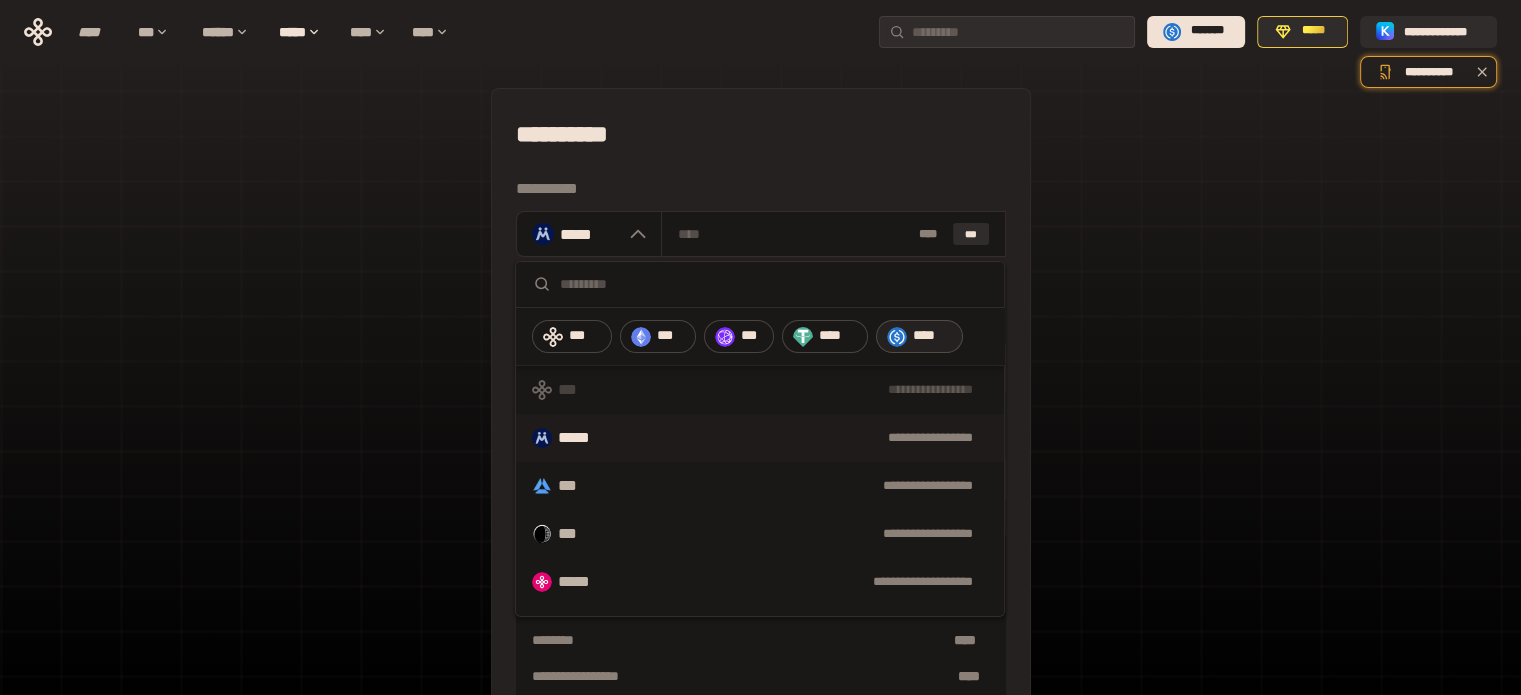 click on "****" at bounding box center (933, 336) 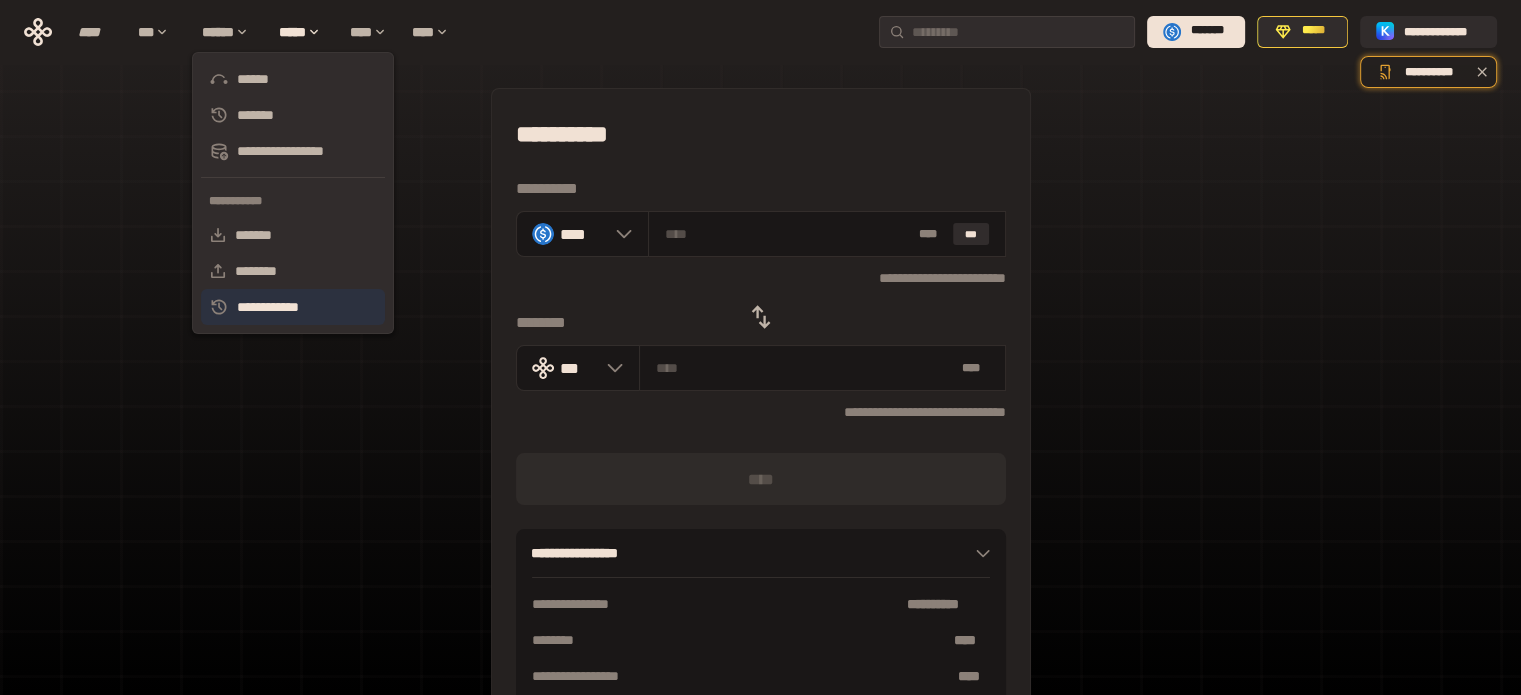 click on "**********" at bounding box center (293, 307) 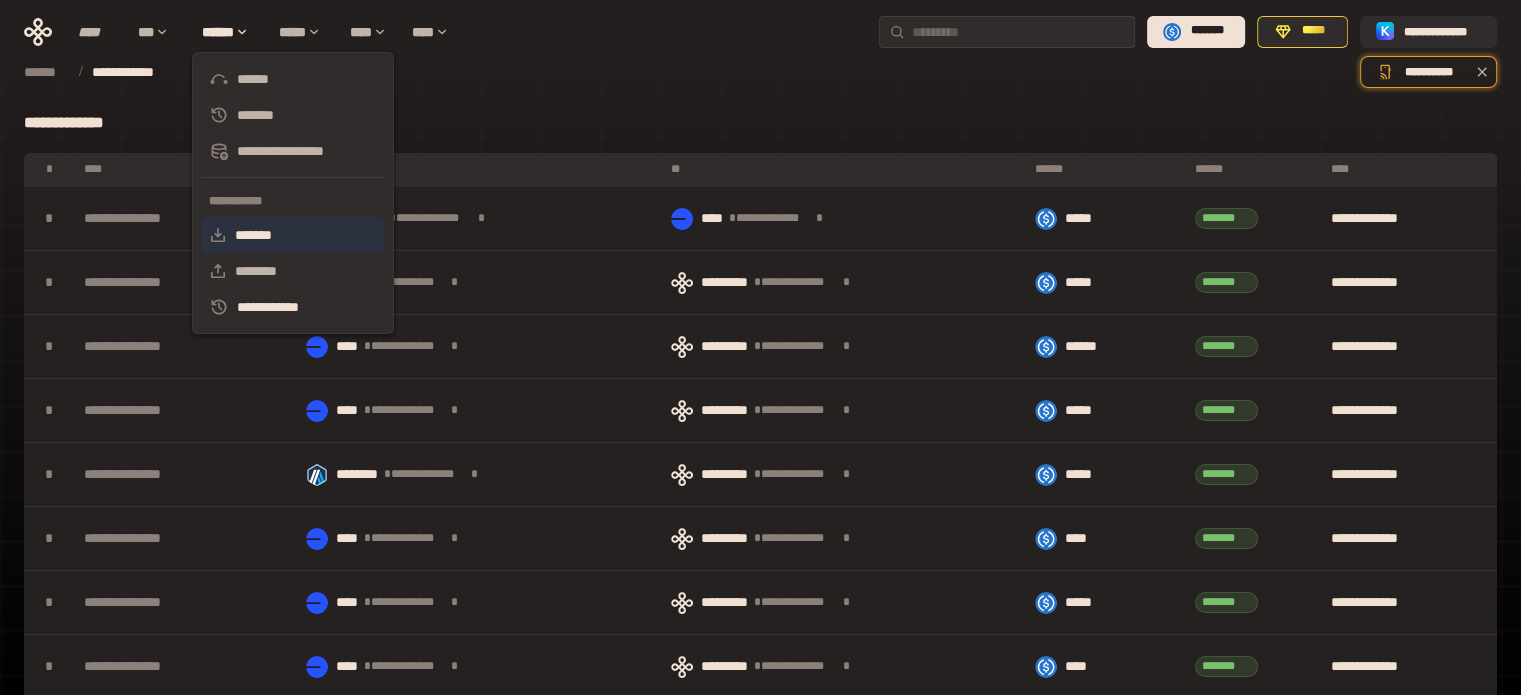 click on "*******" at bounding box center [293, 235] 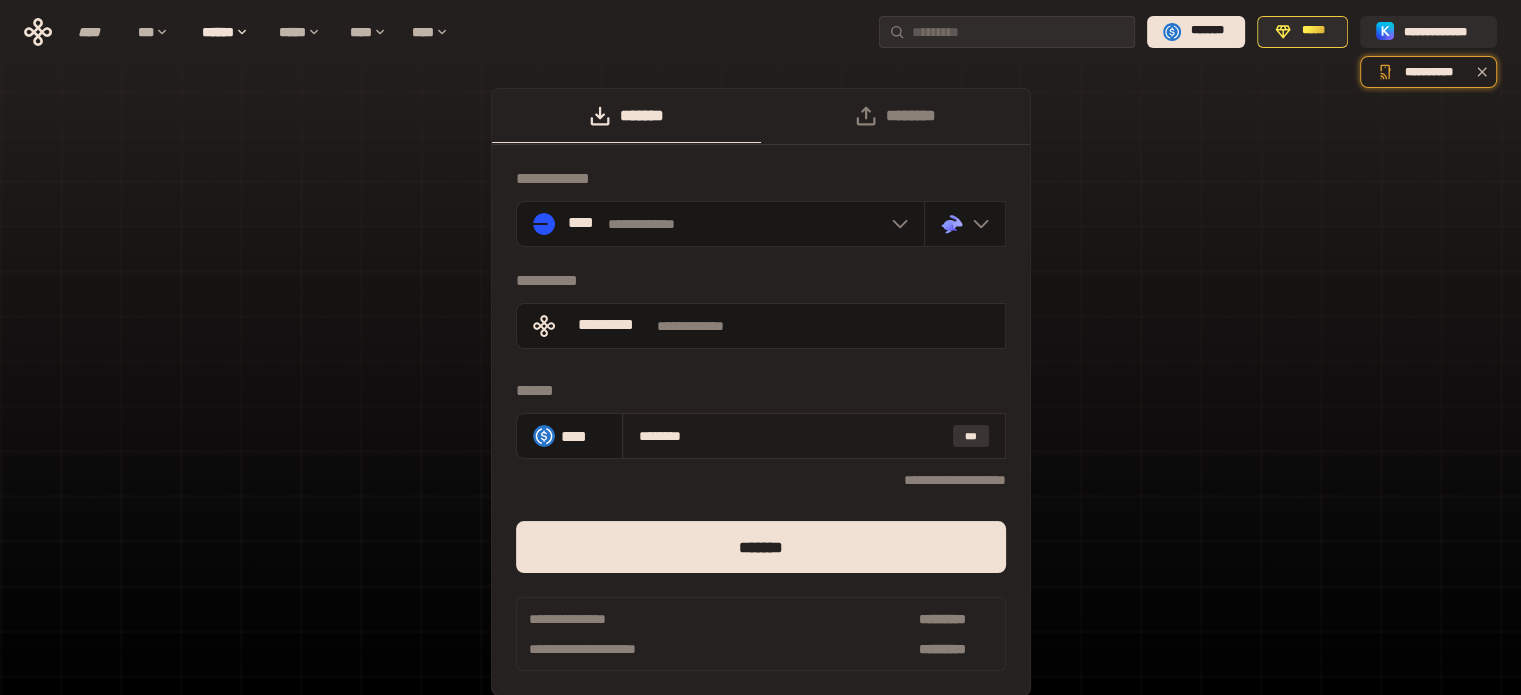 click on "***" at bounding box center [971, 436] 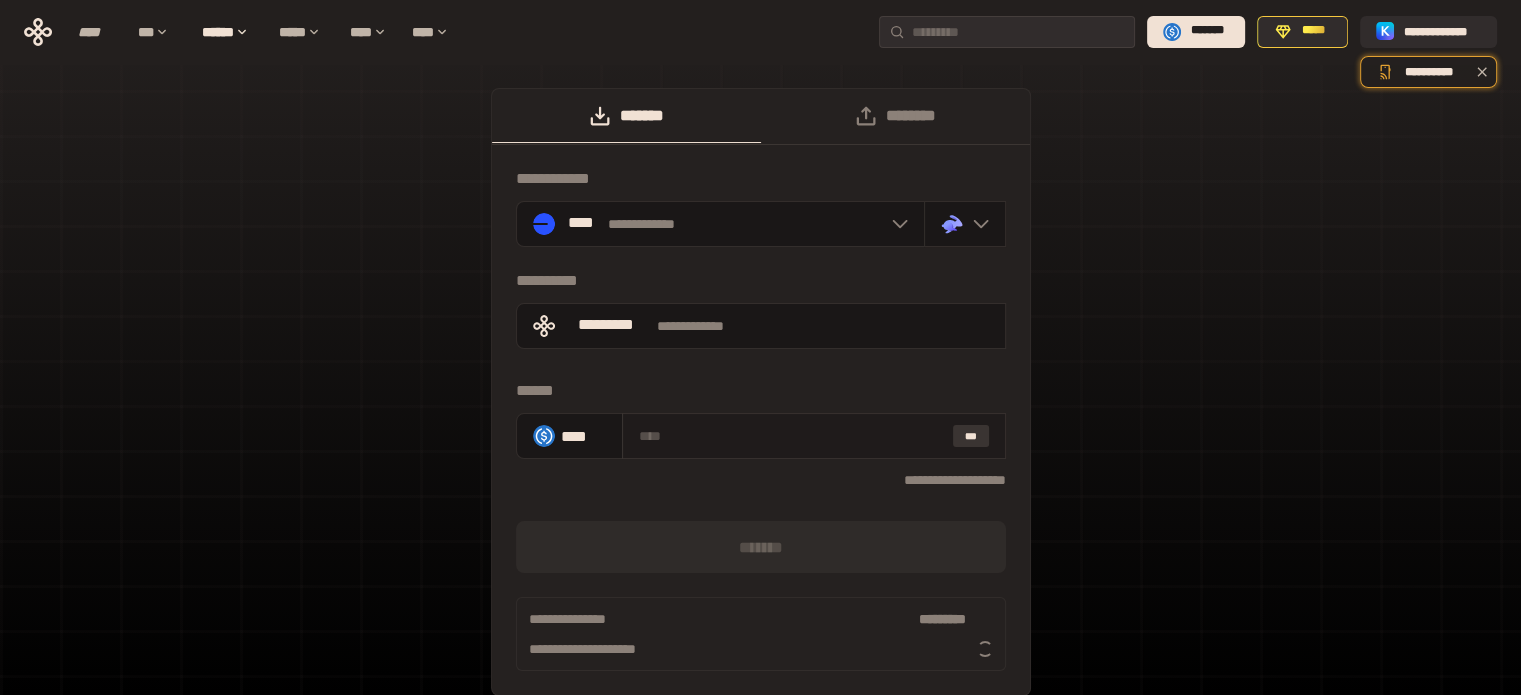click on "***" at bounding box center [971, 436] 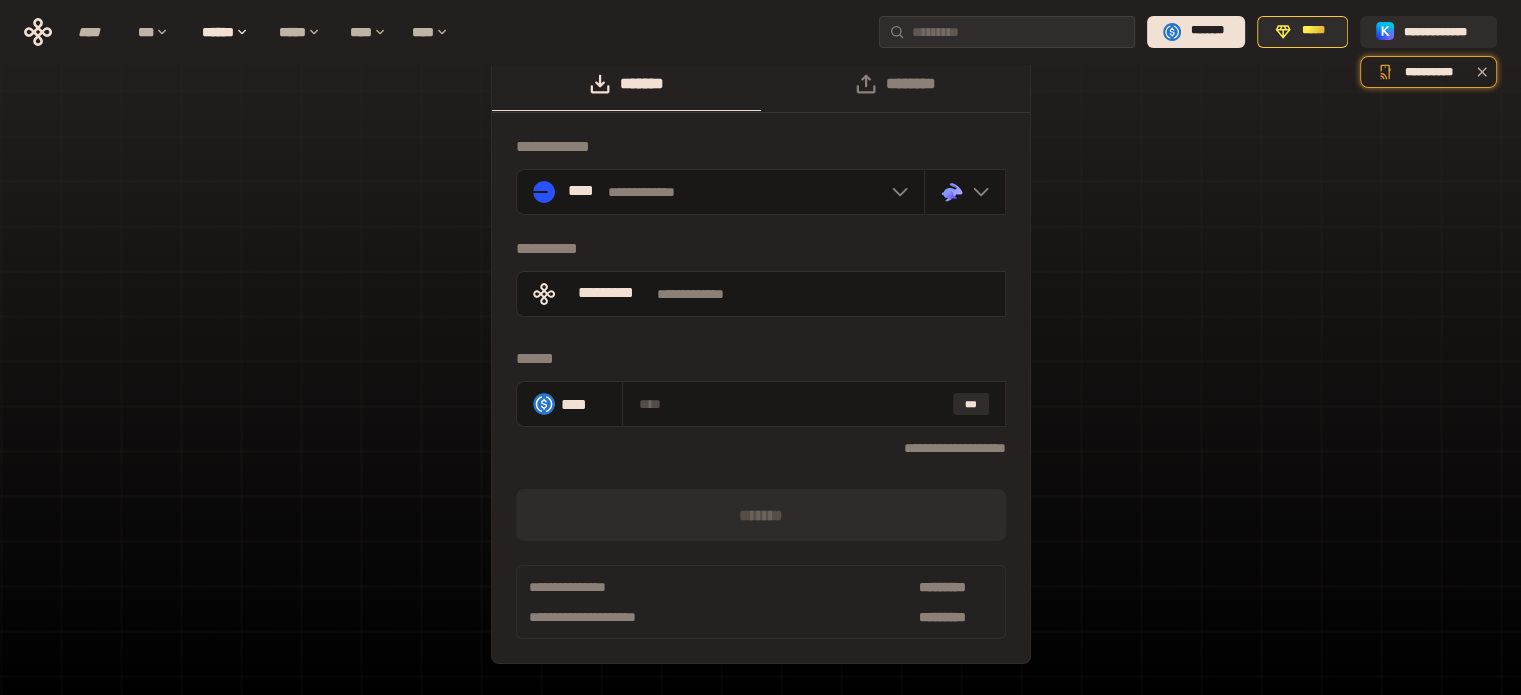 scroll, scrollTop: 0, scrollLeft: 0, axis: both 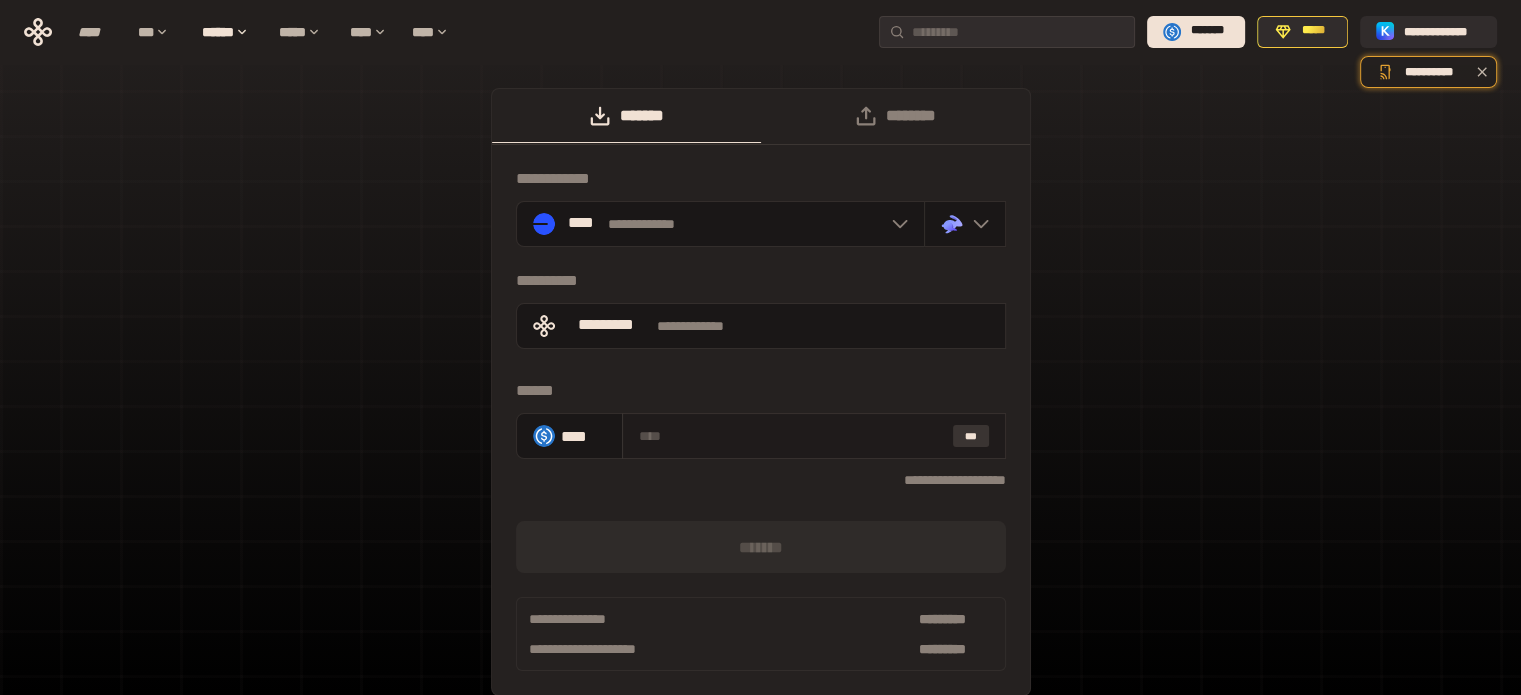 click on "***" at bounding box center (971, 436) 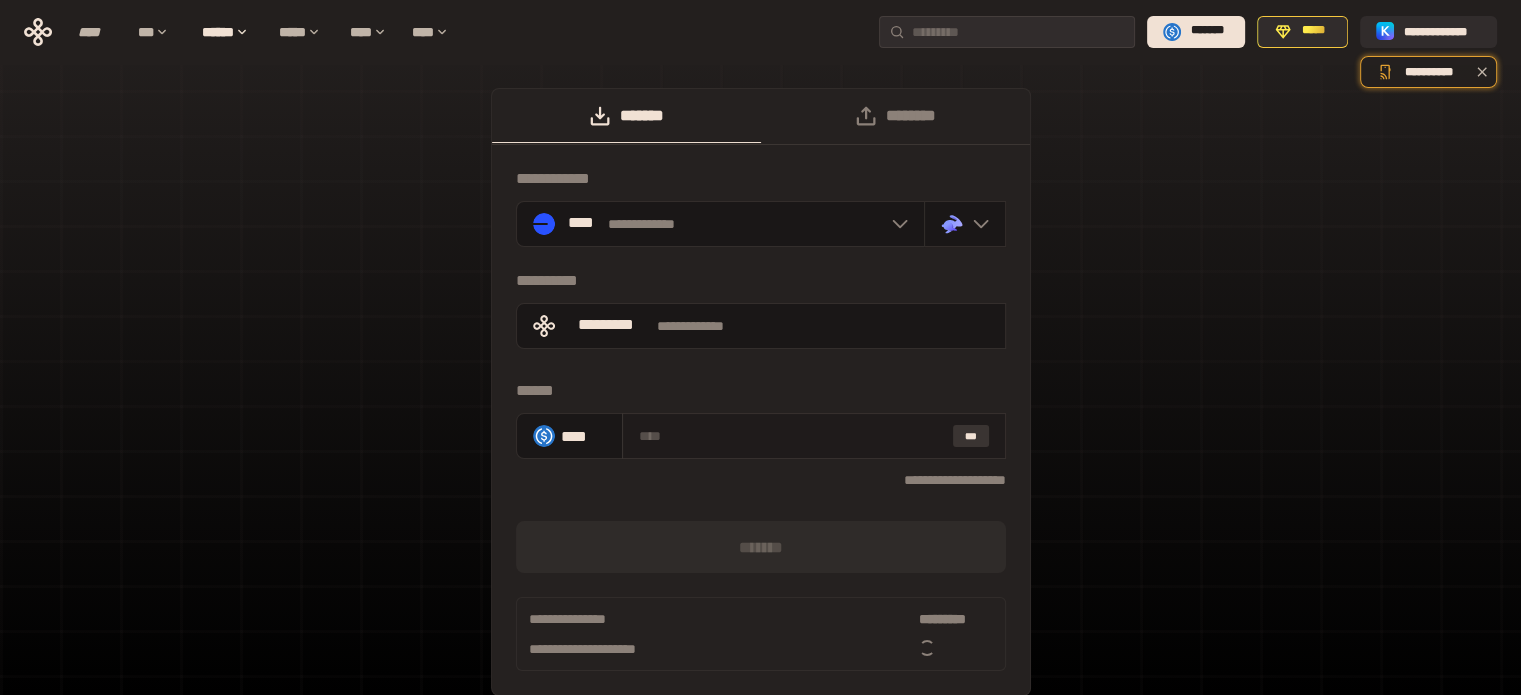 type 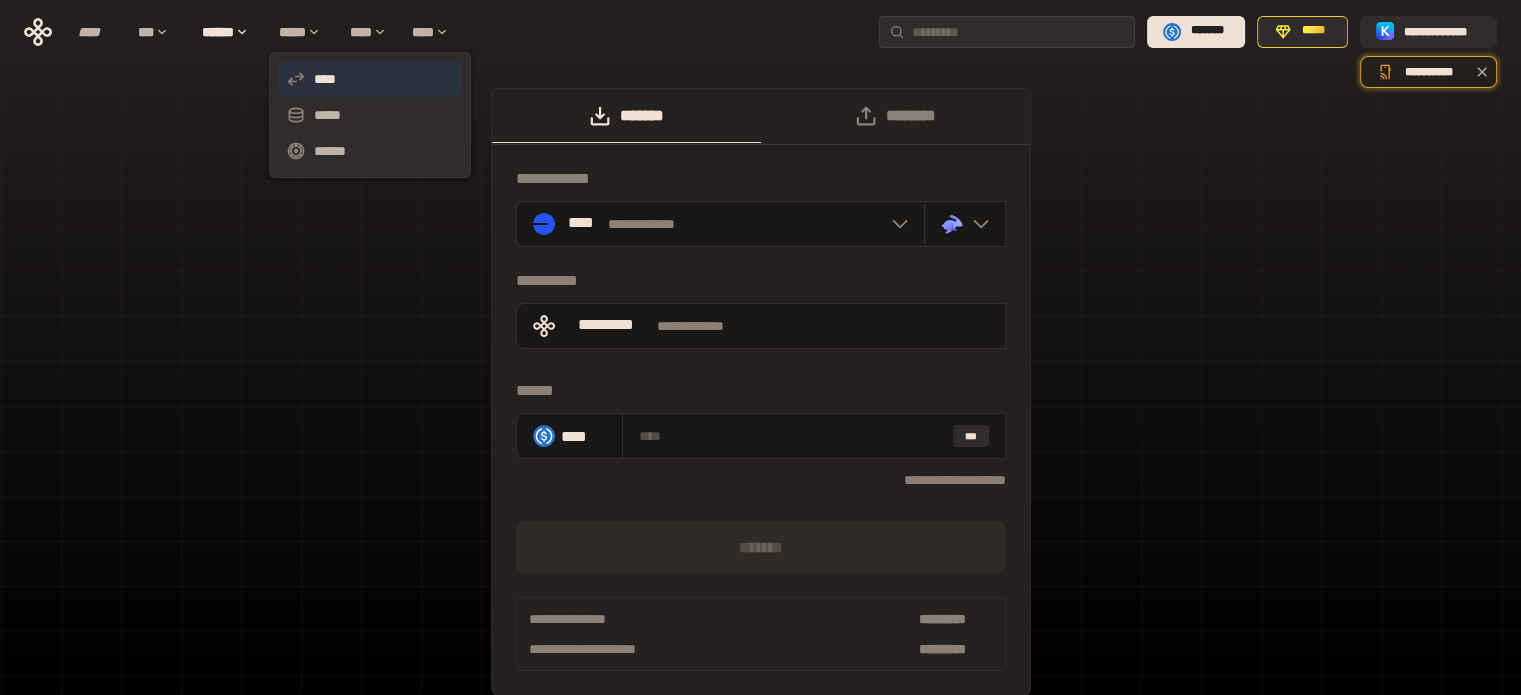 click on "****" at bounding box center (370, 79) 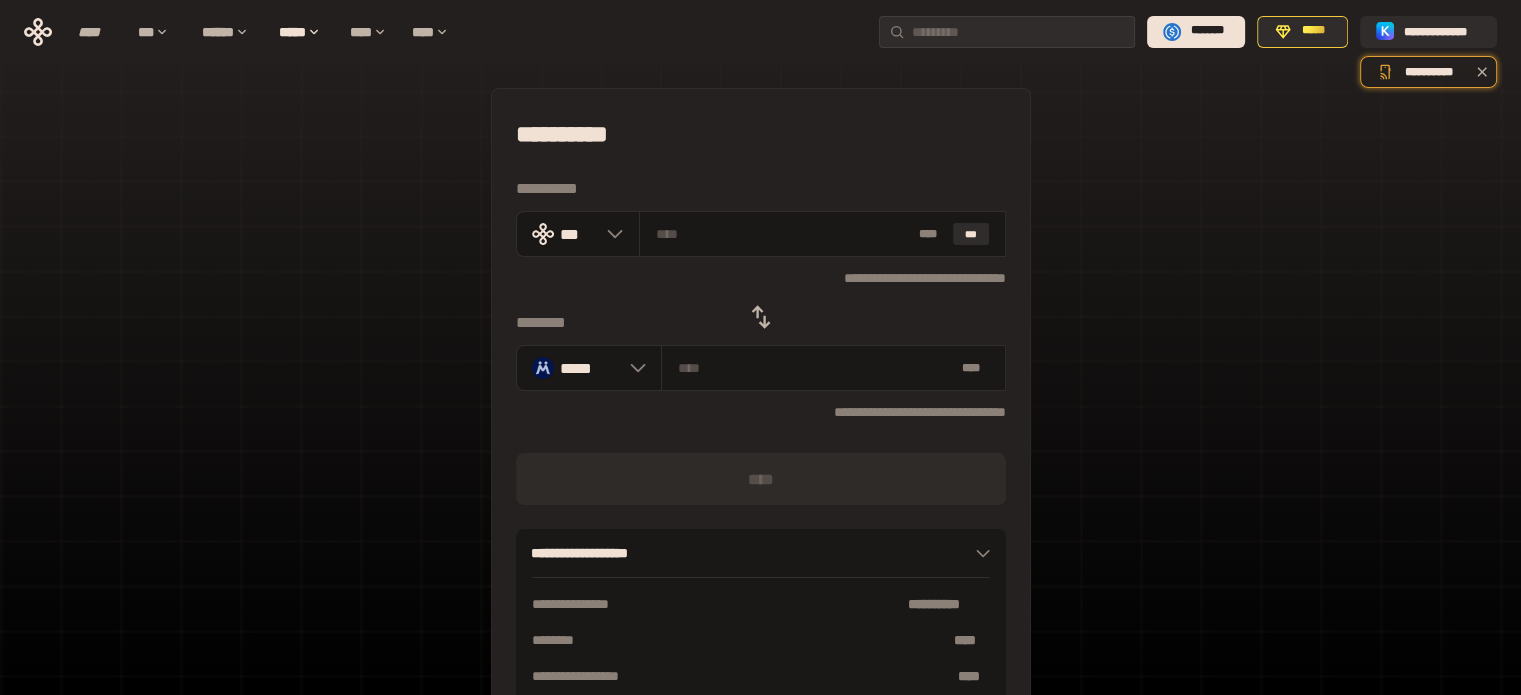 click on "********" at bounding box center [761, 323] 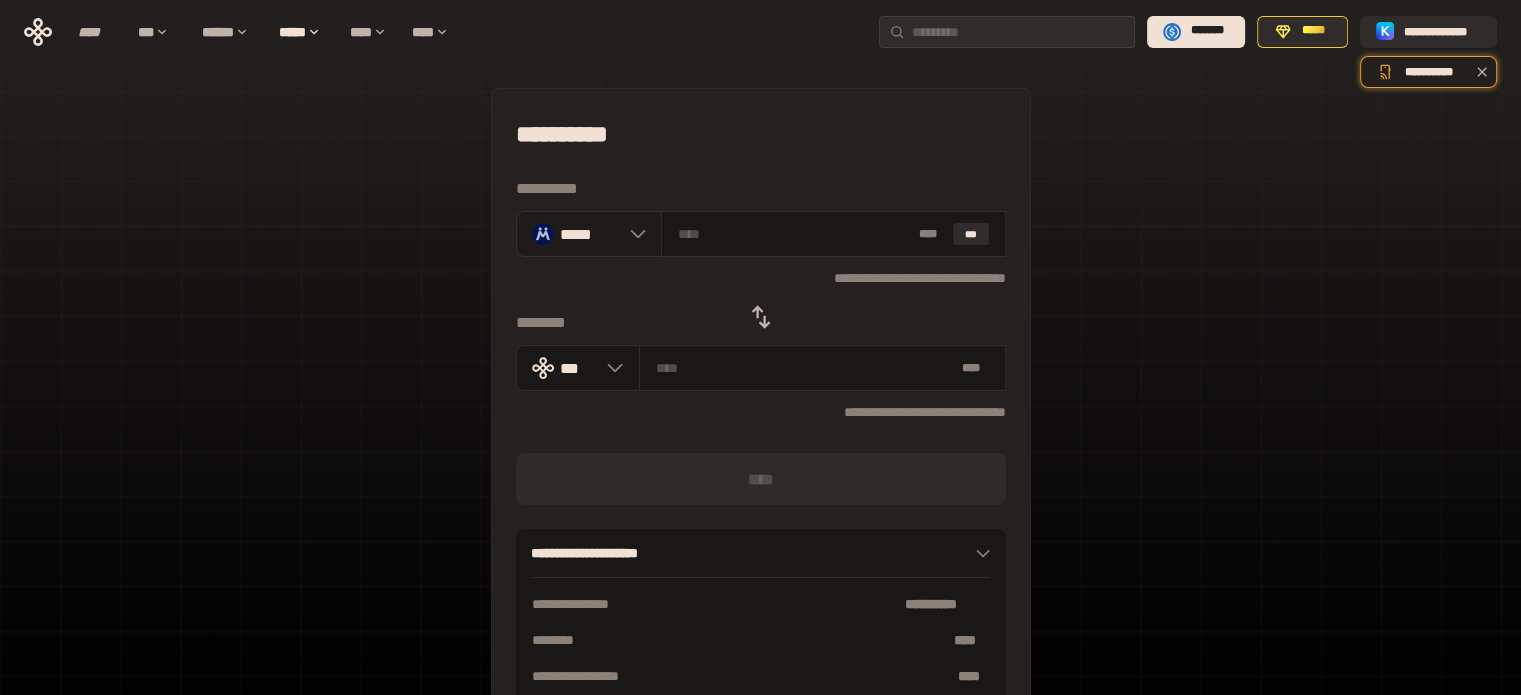 click at bounding box center [633, 234] 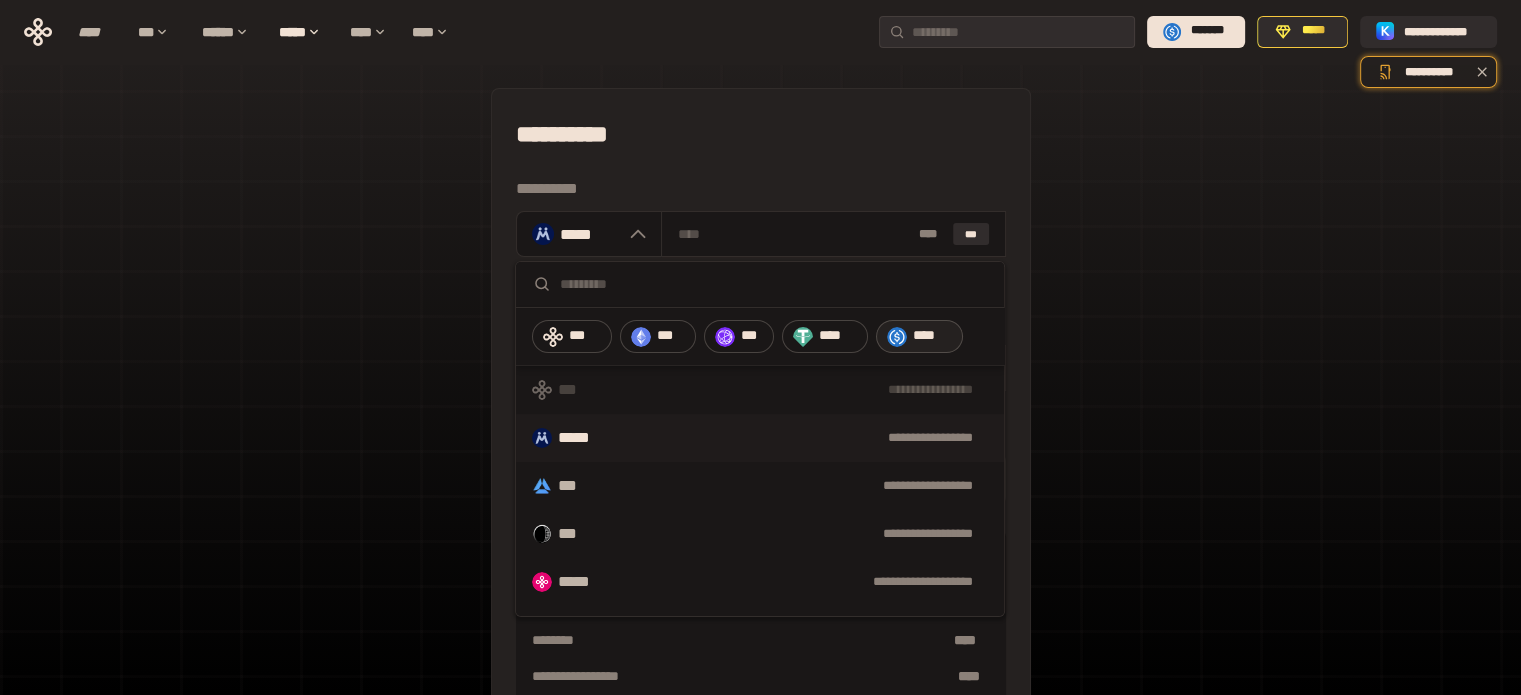 click on "****" at bounding box center [919, 337] 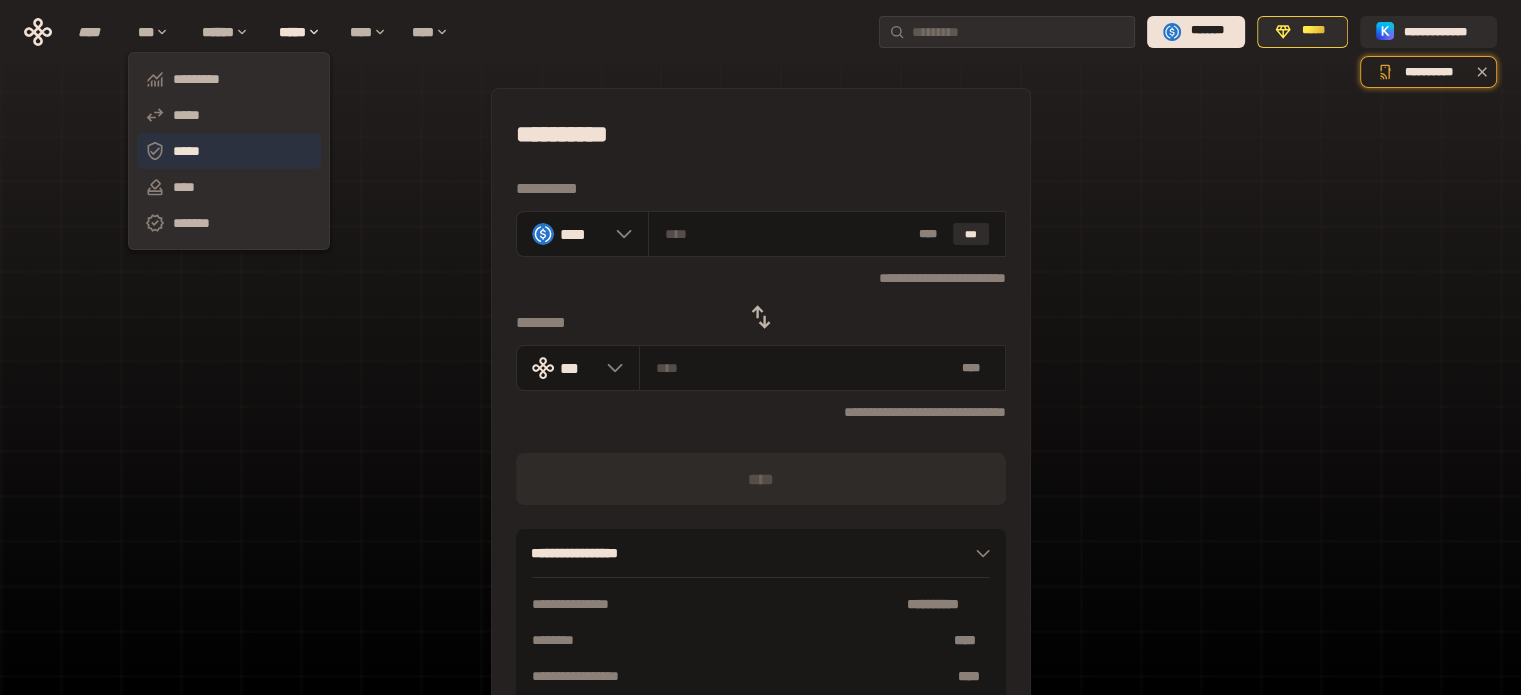 click on "*****" at bounding box center [229, 151] 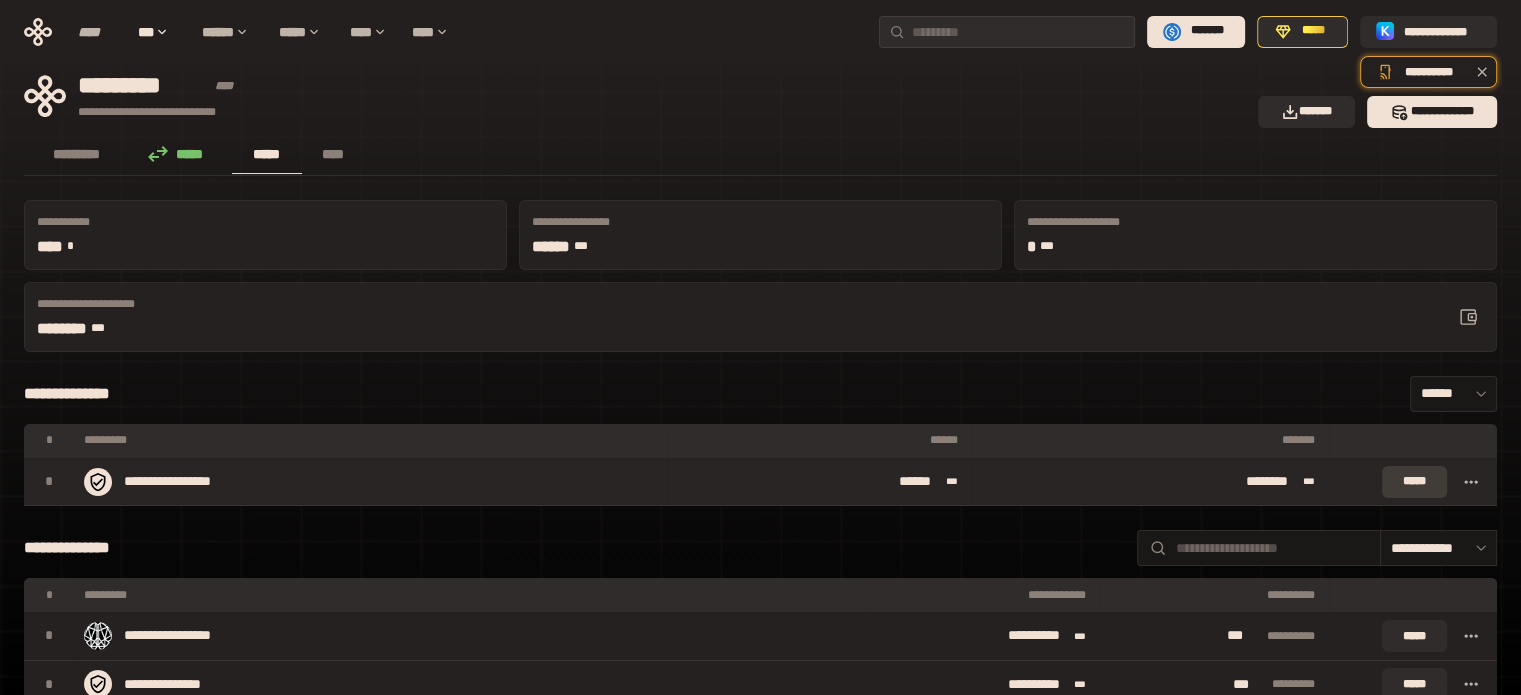 click on "*****" at bounding box center [1414, 482] 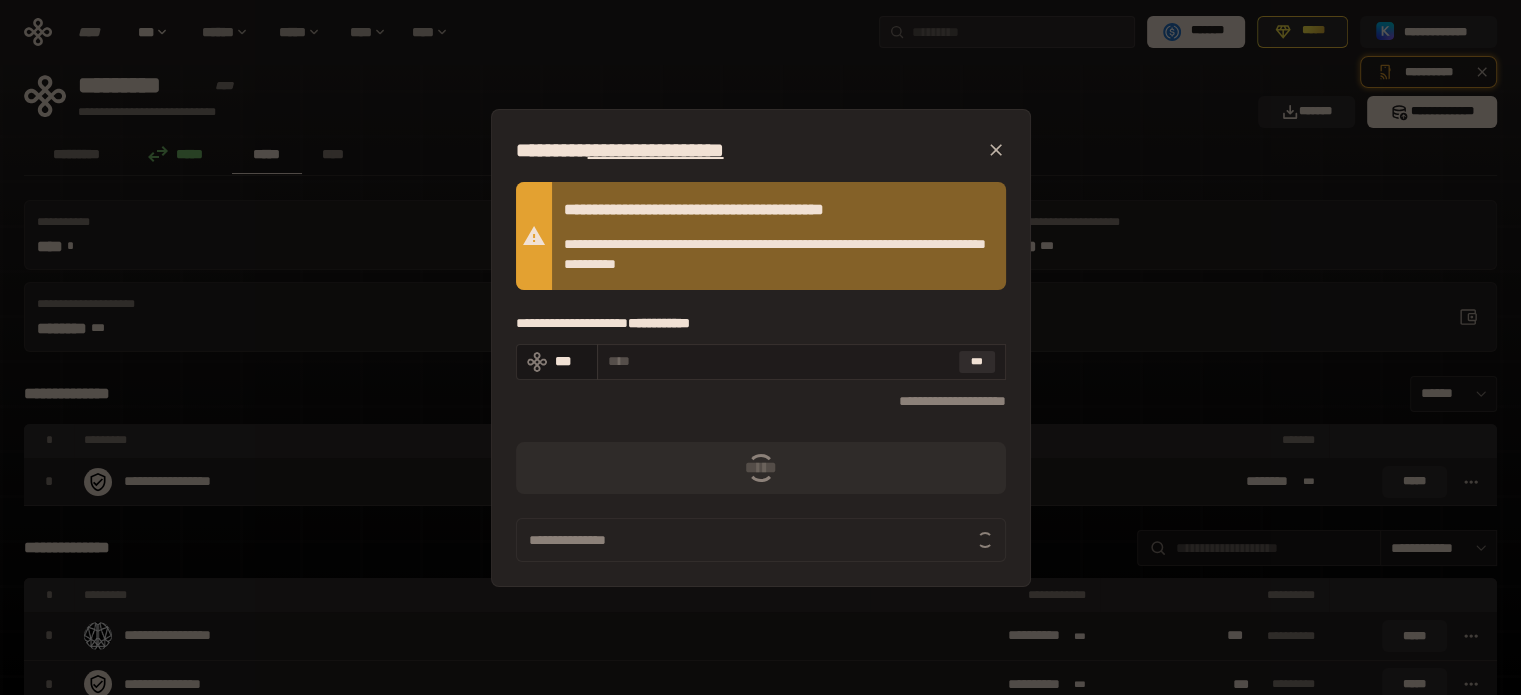 drag, startPoint x: 806, startPoint y: 343, endPoint x: 804, endPoint y: 364, distance: 21.095022 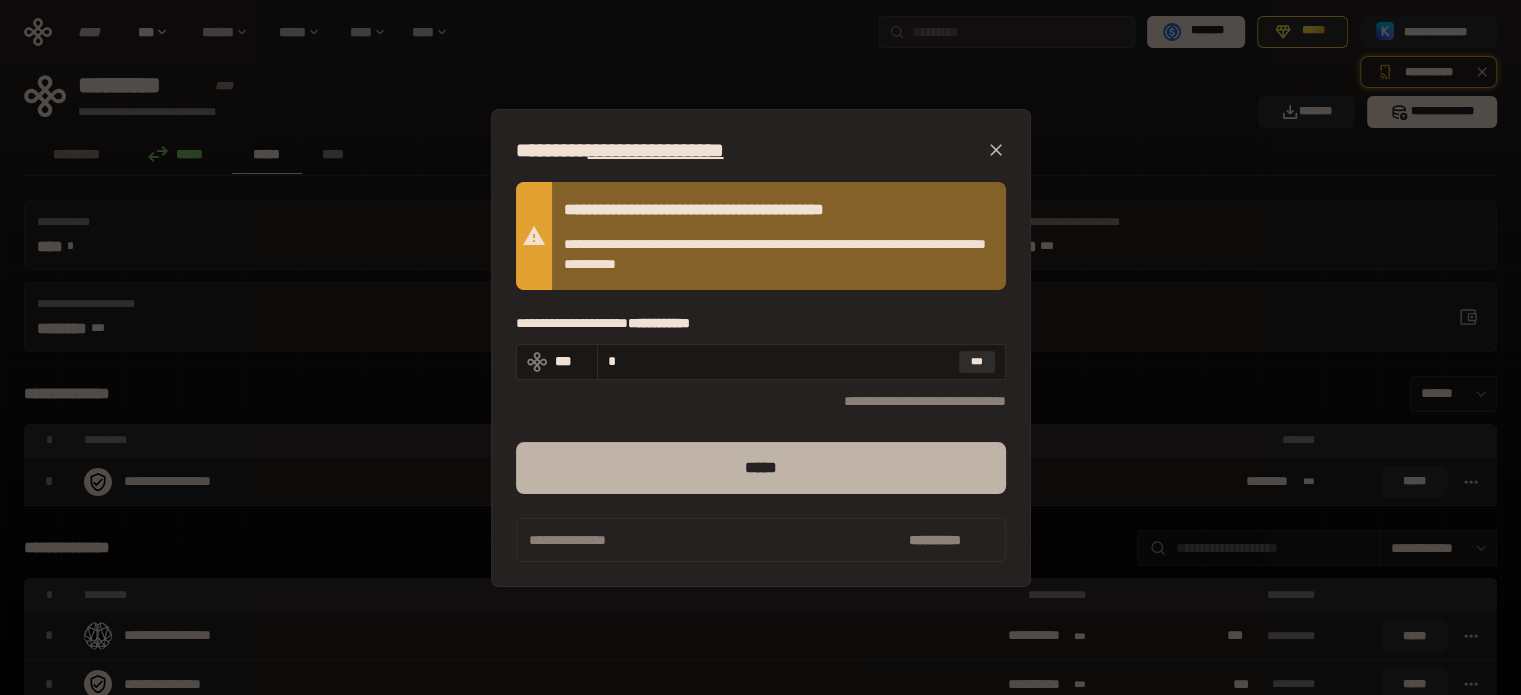 type on "*" 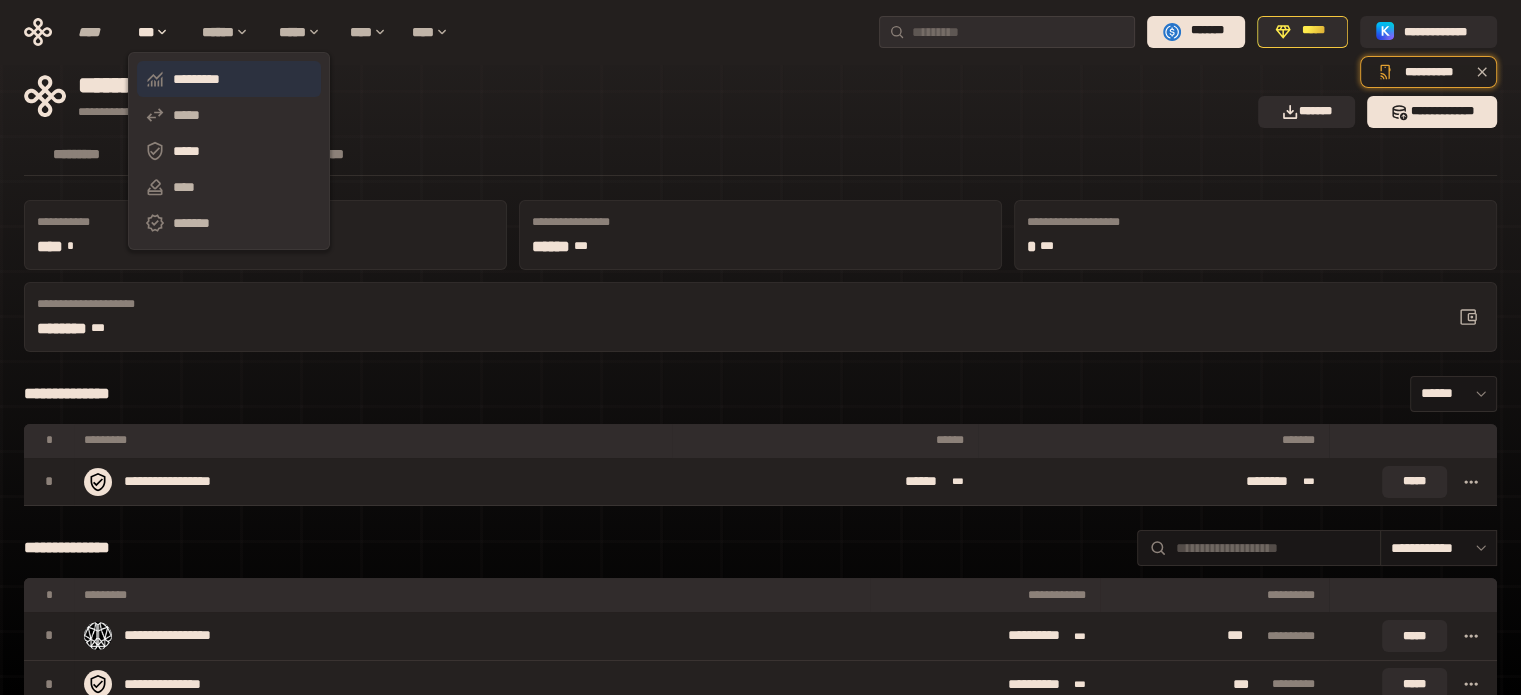 click on "*********" at bounding box center (229, 79) 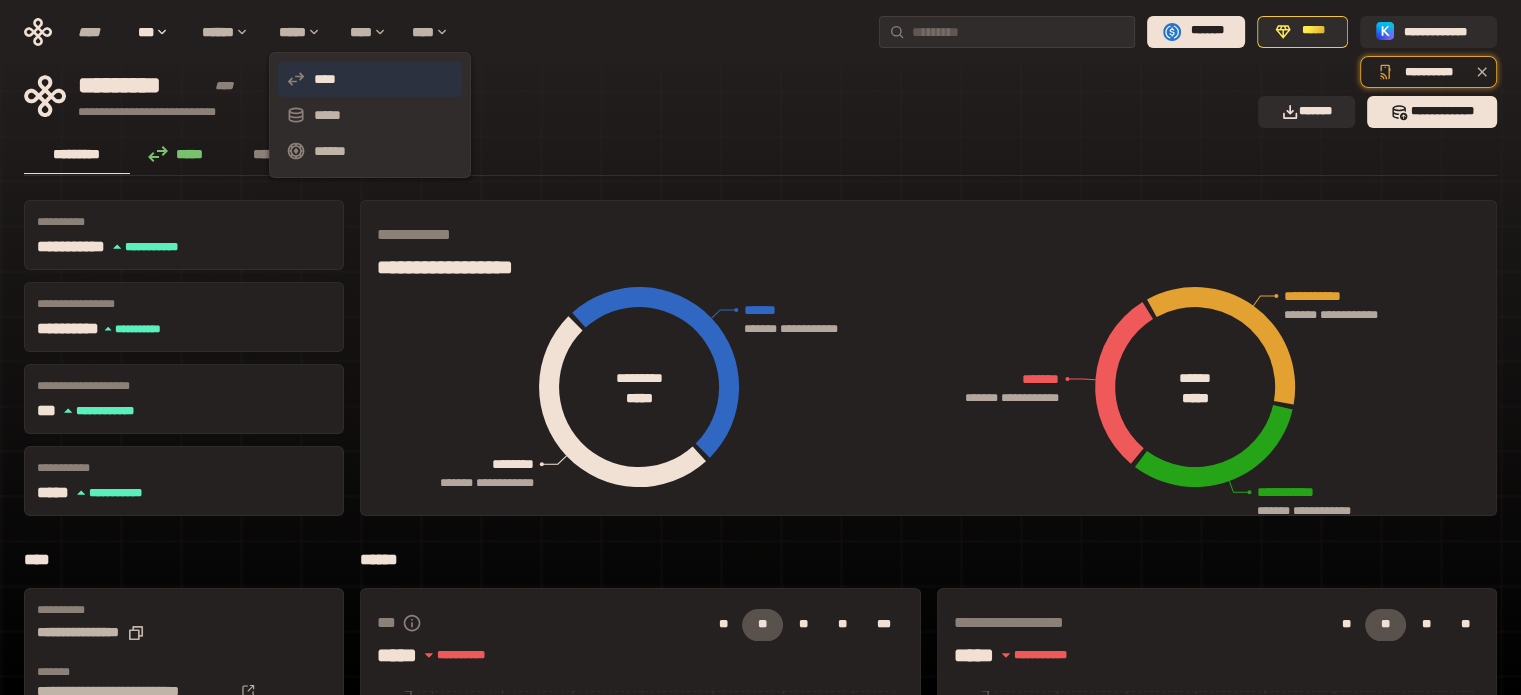 click on "****" at bounding box center (370, 79) 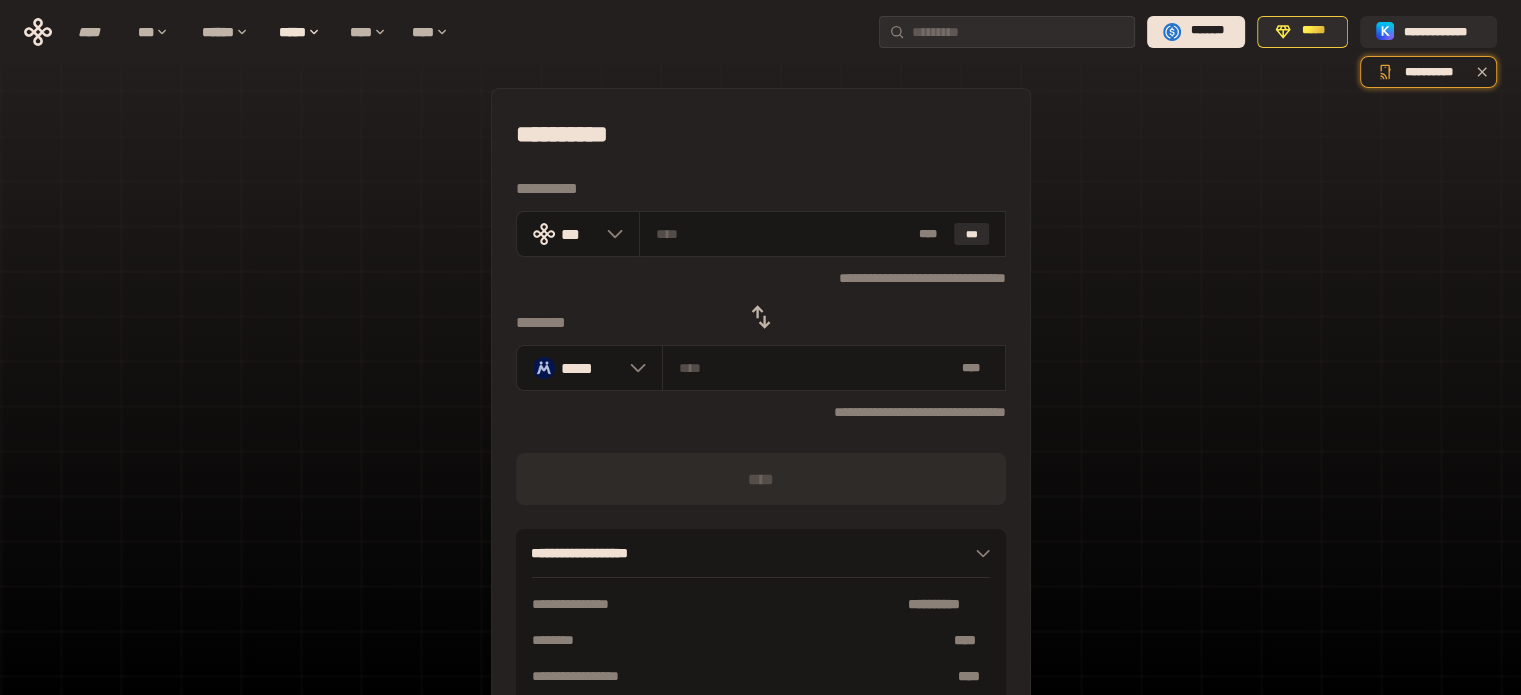 click 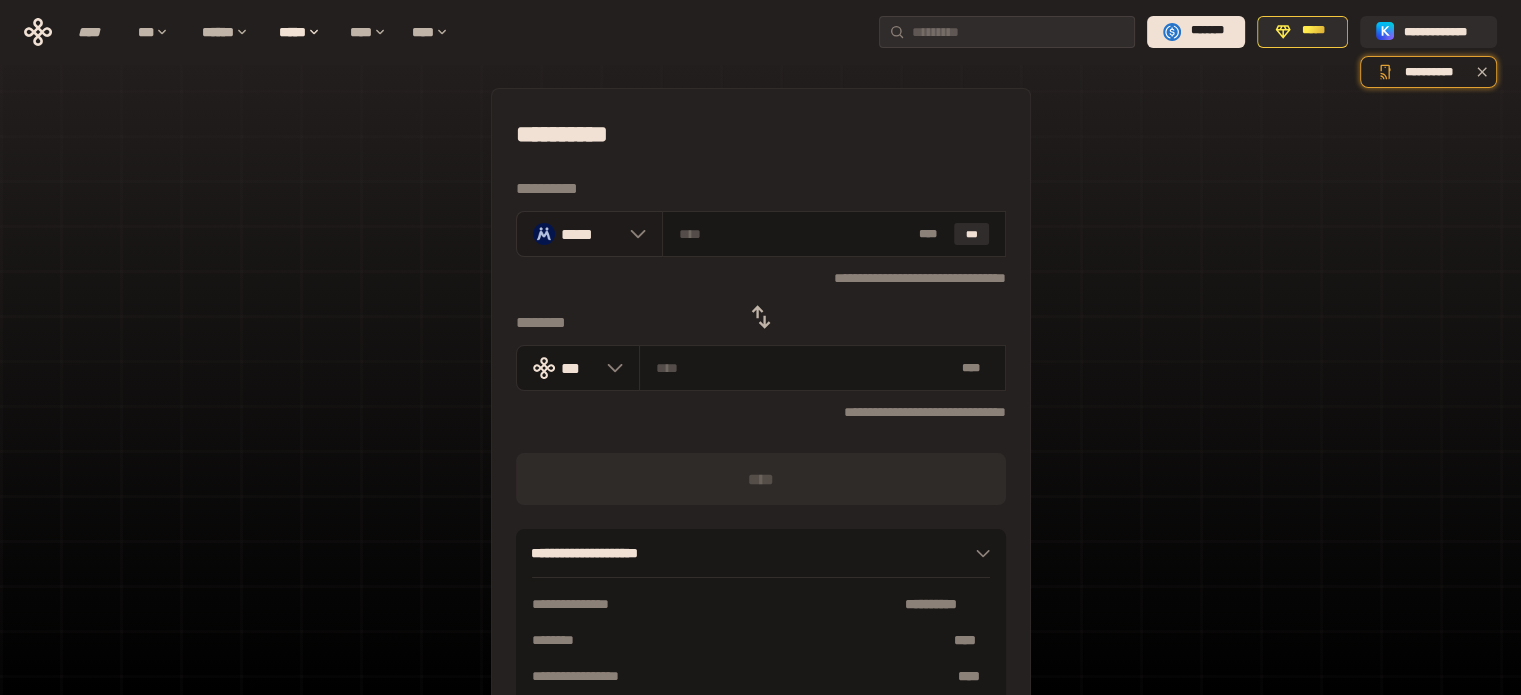 click on "*****" at bounding box center (590, 233) 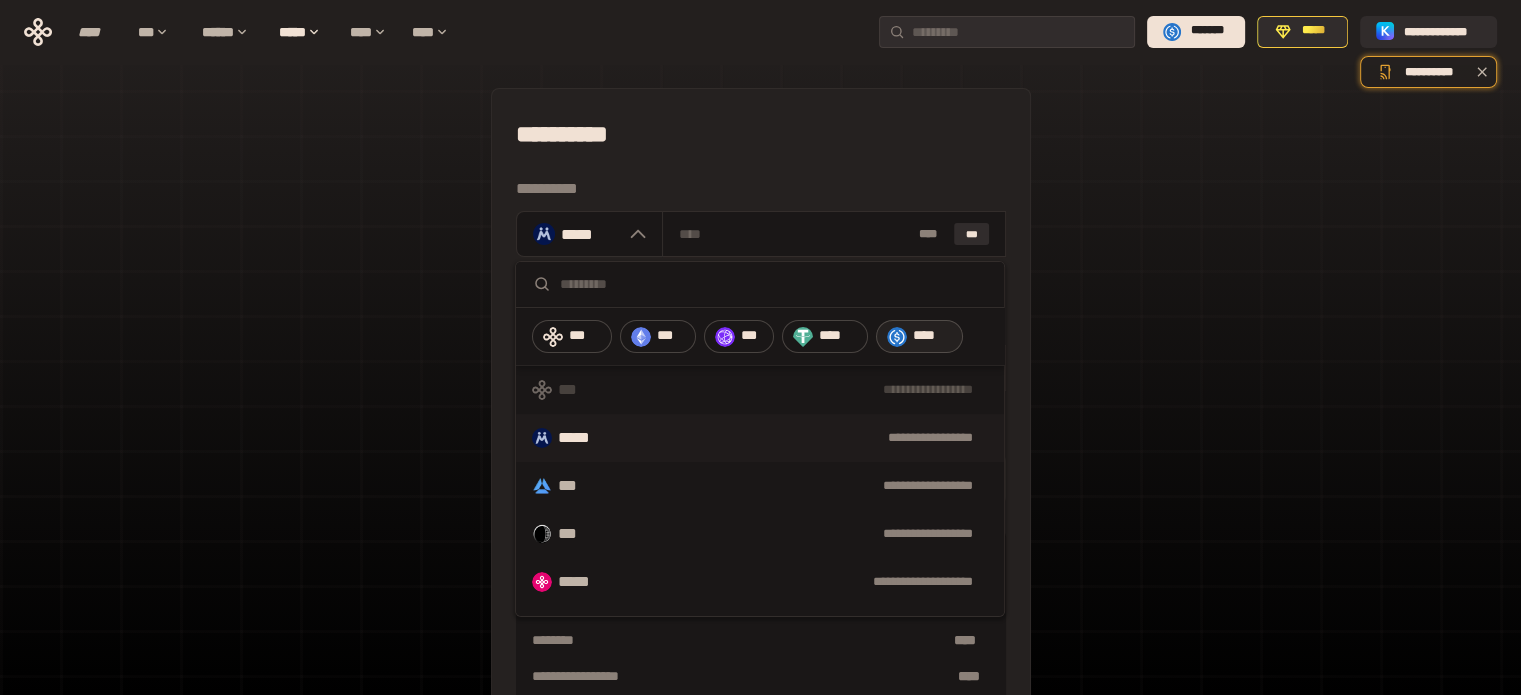 click on "****" at bounding box center (933, 336) 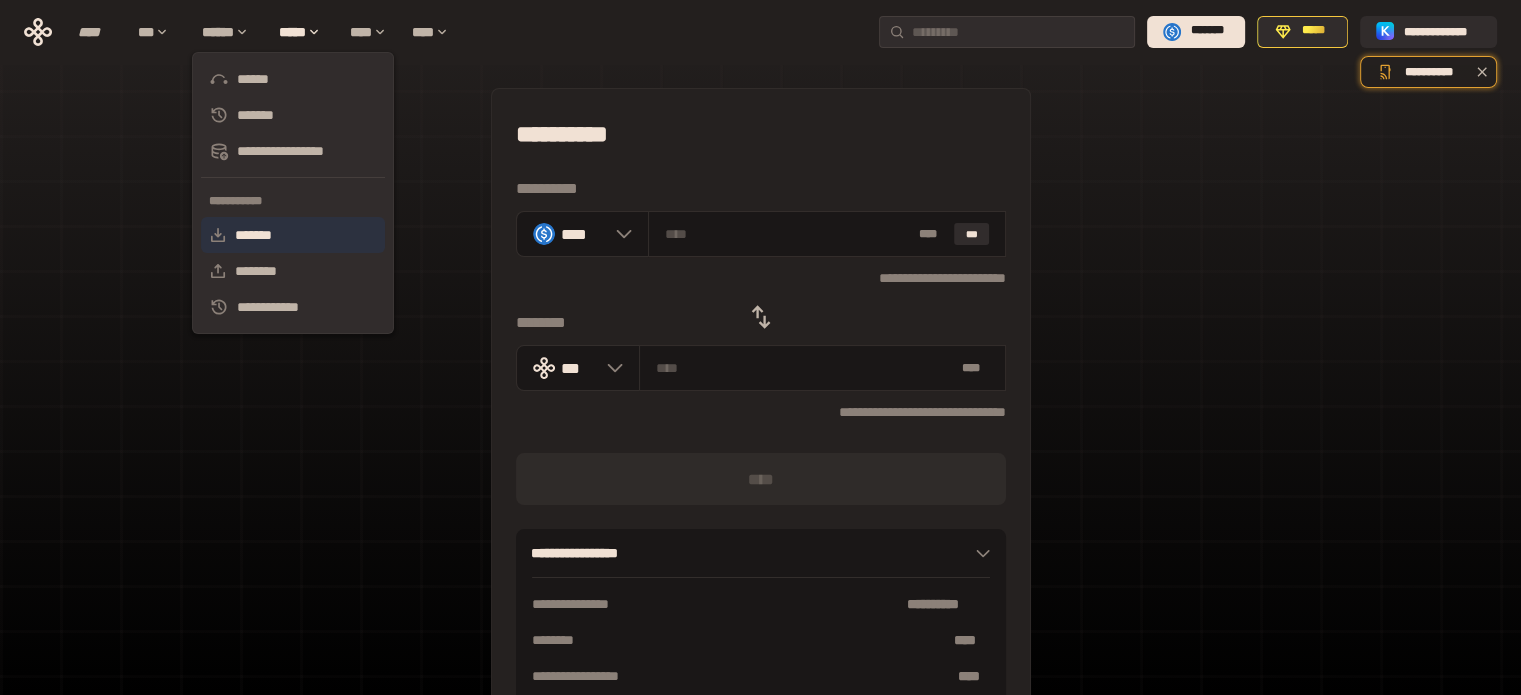 click on "*******" at bounding box center [293, 235] 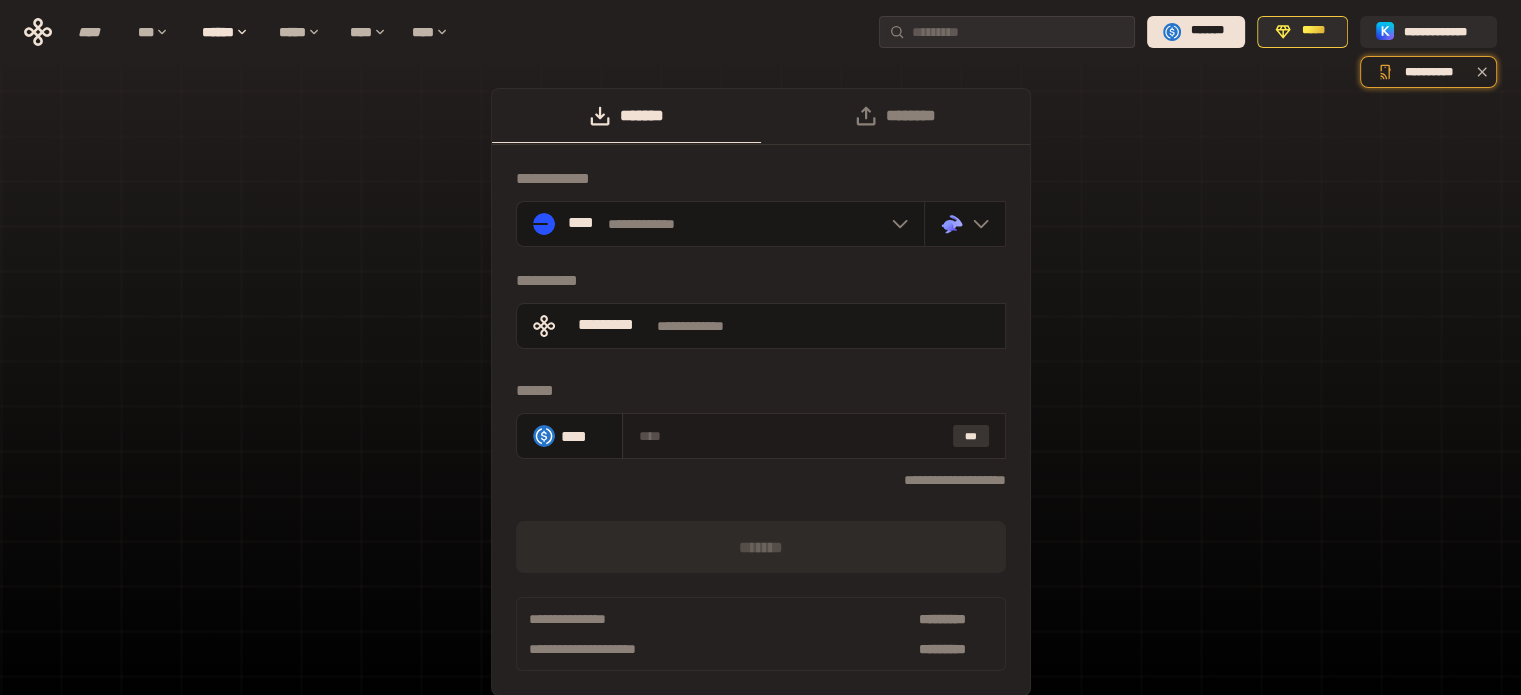 click on "***" at bounding box center [971, 436] 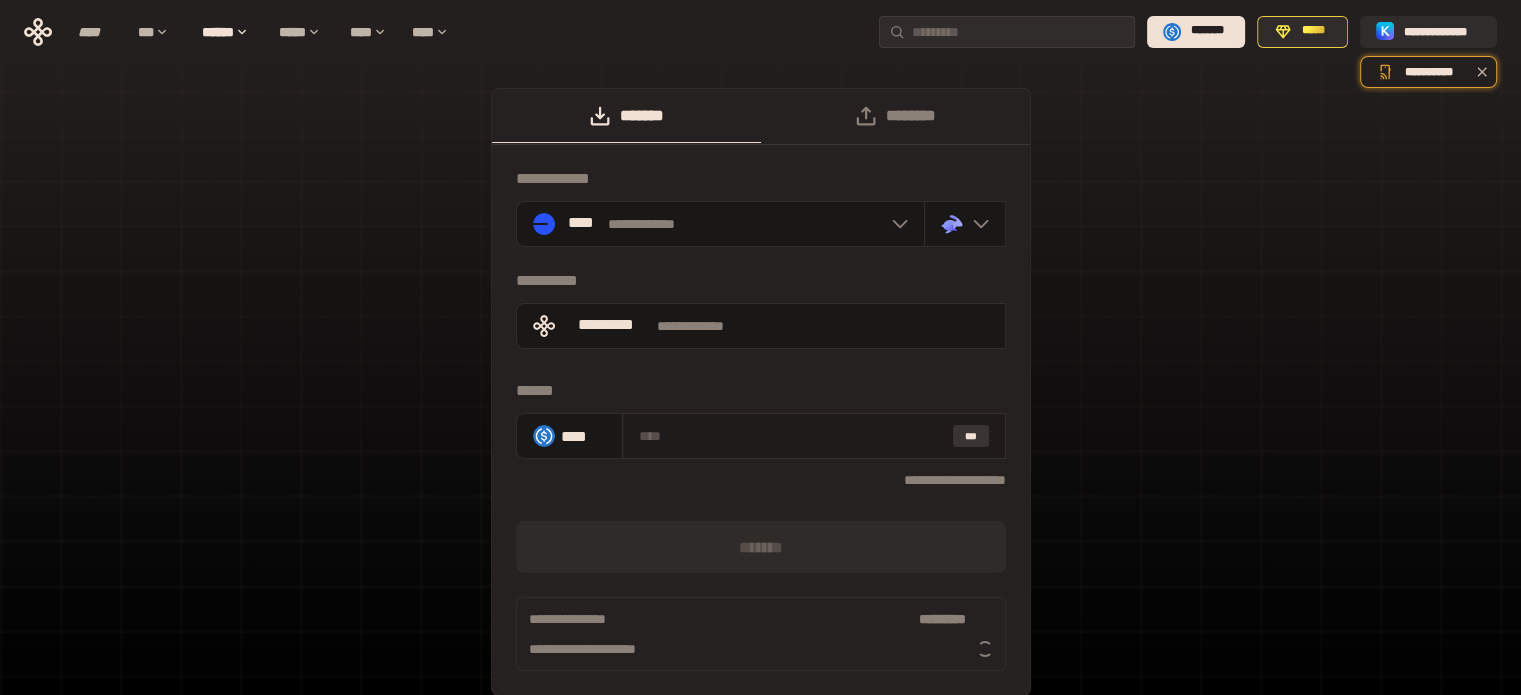 click on "***" at bounding box center (971, 436) 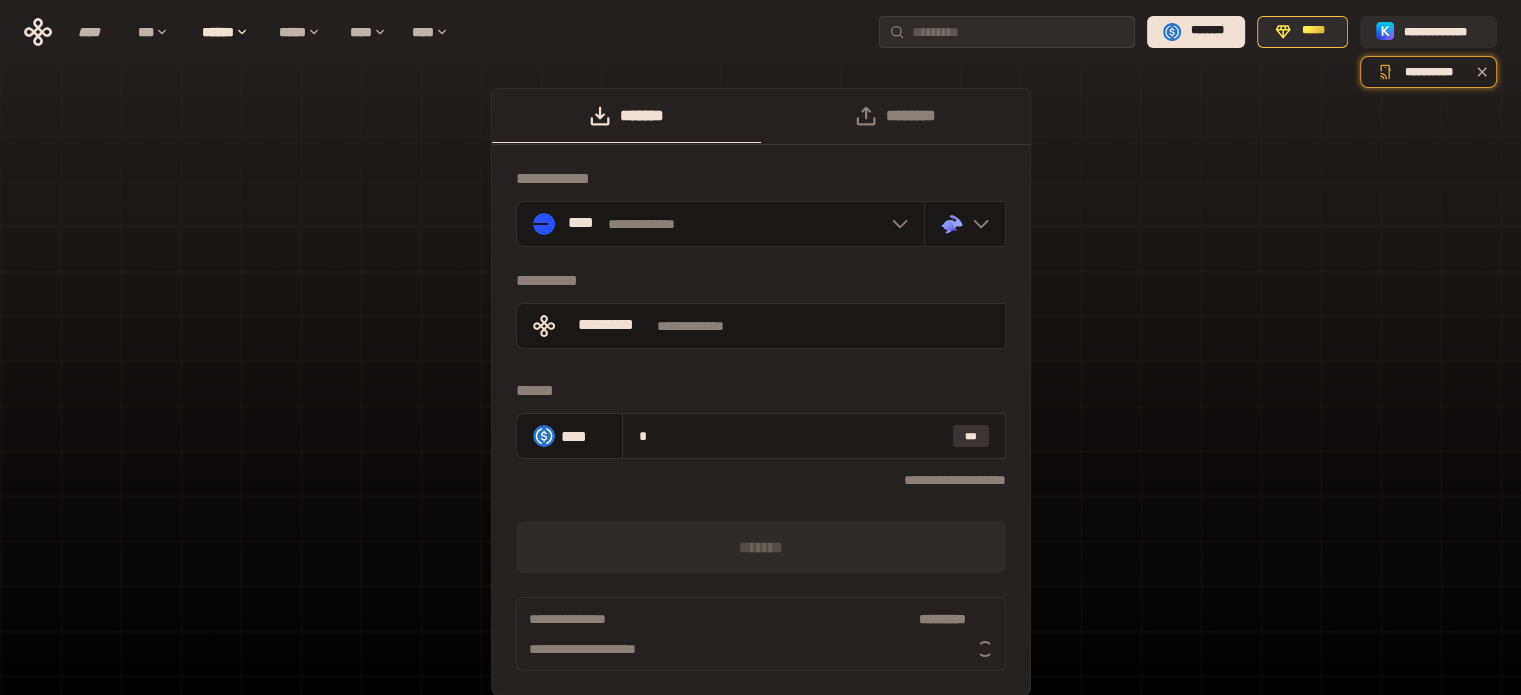 type 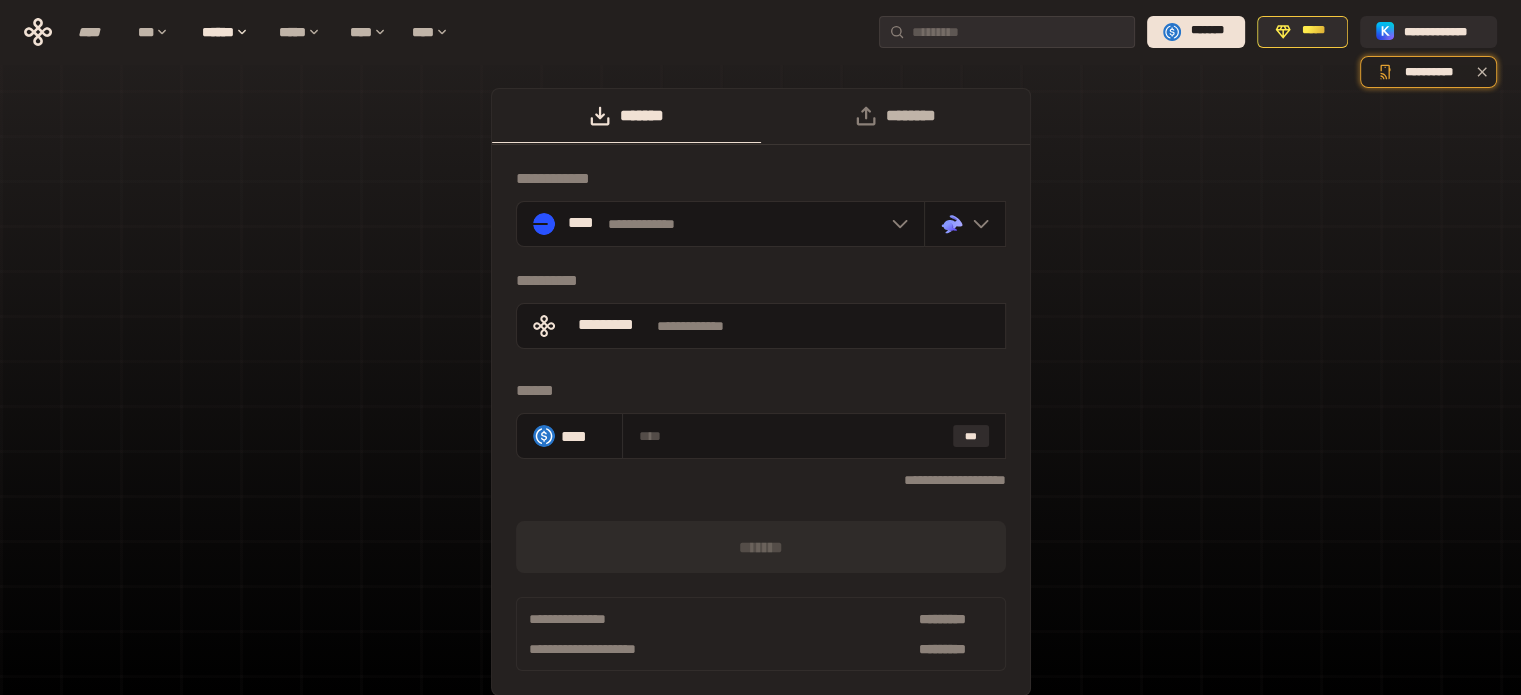 click on "********" at bounding box center [895, 116] 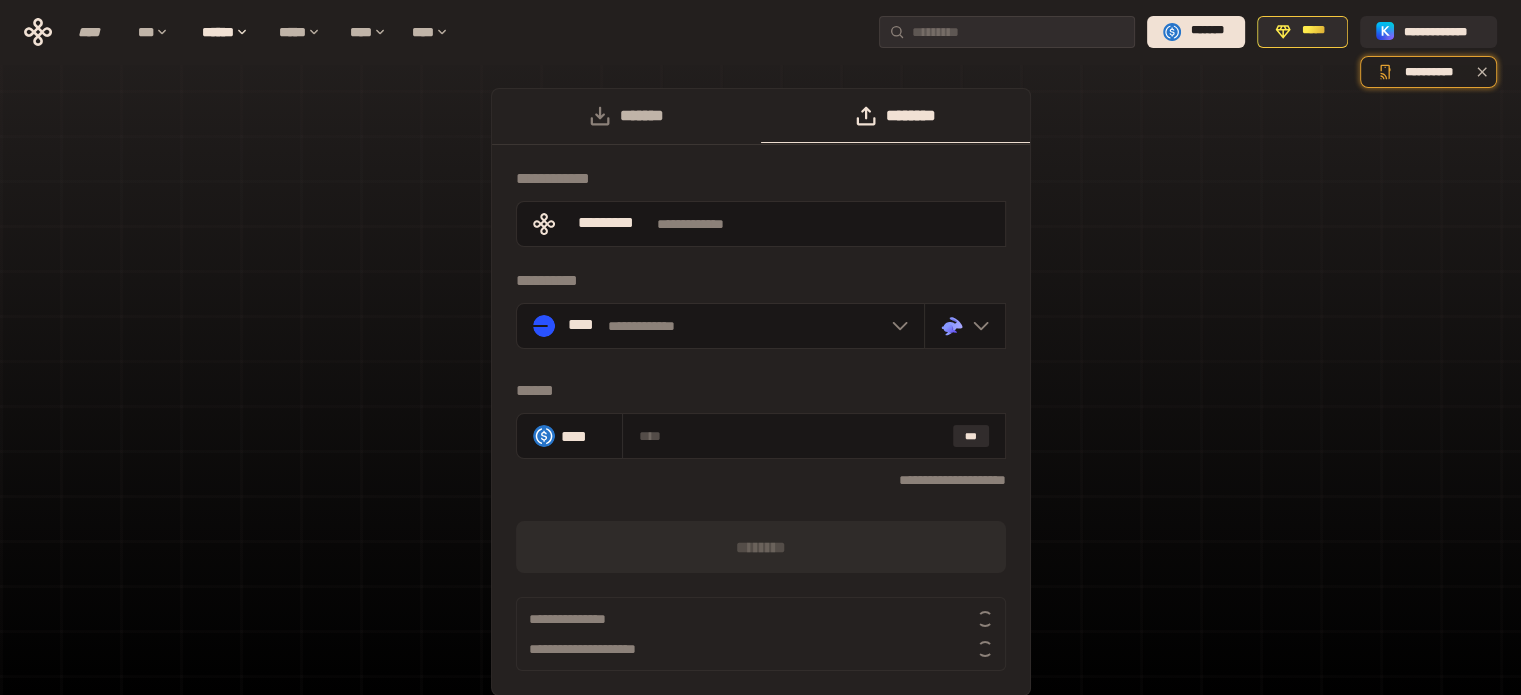 click on "*******" at bounding box center (626, 116) 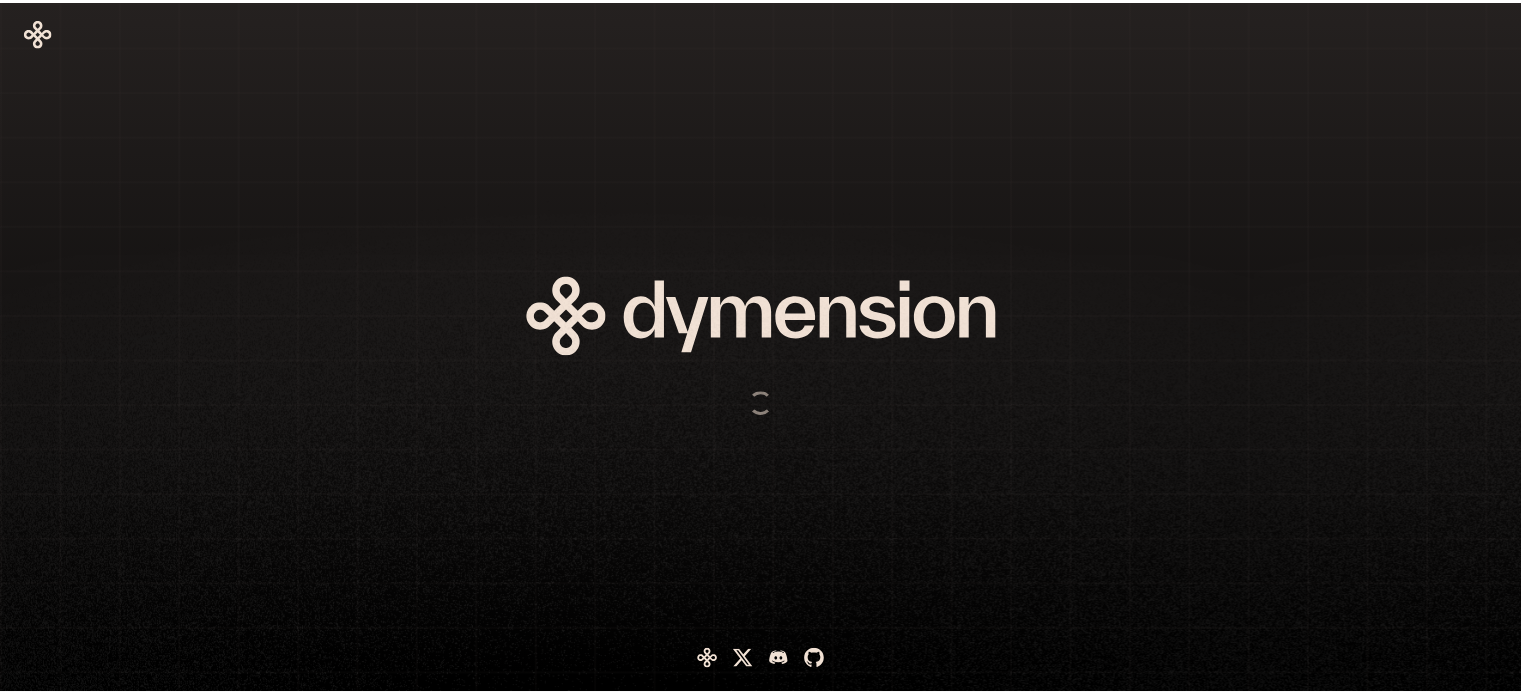 scroll, scrollTop: 0, scrollLeft: 0, axis: both 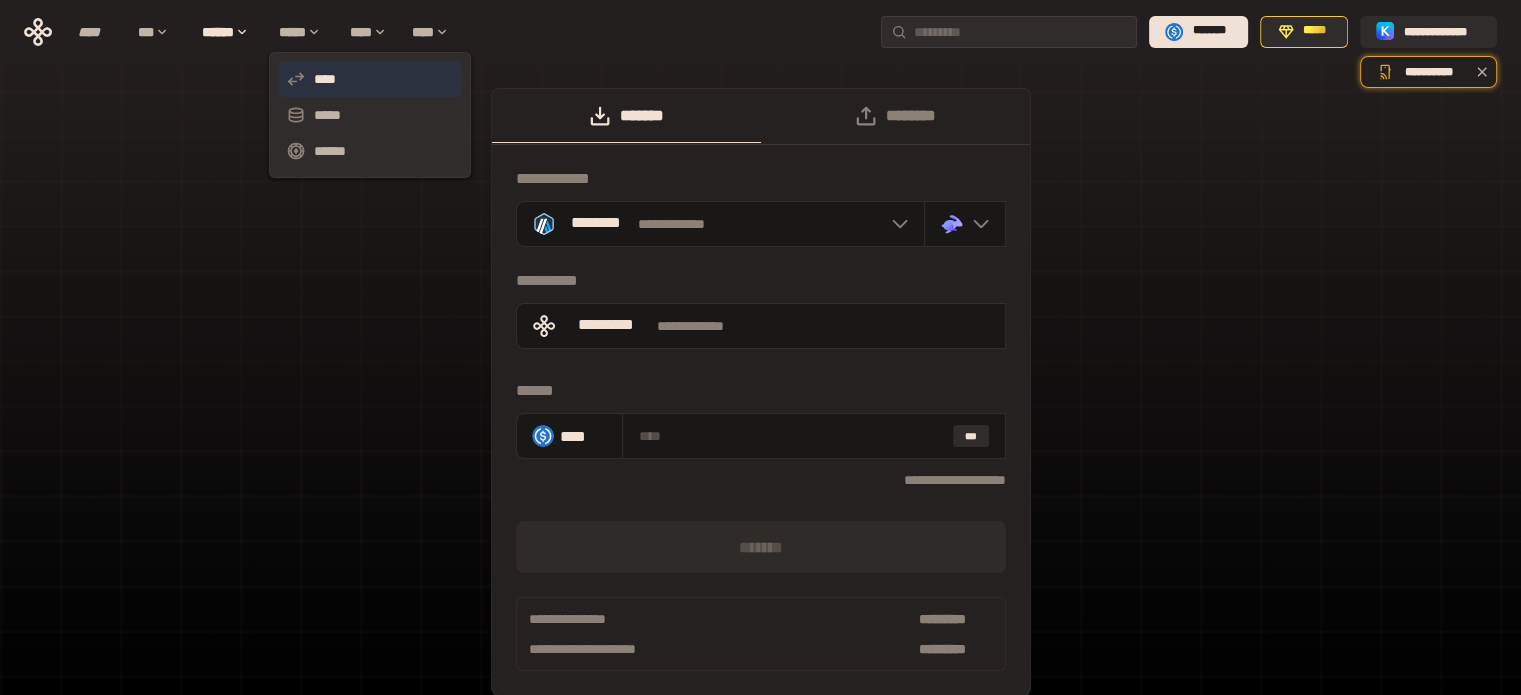 click on "****" at bounding box center (370, 79) 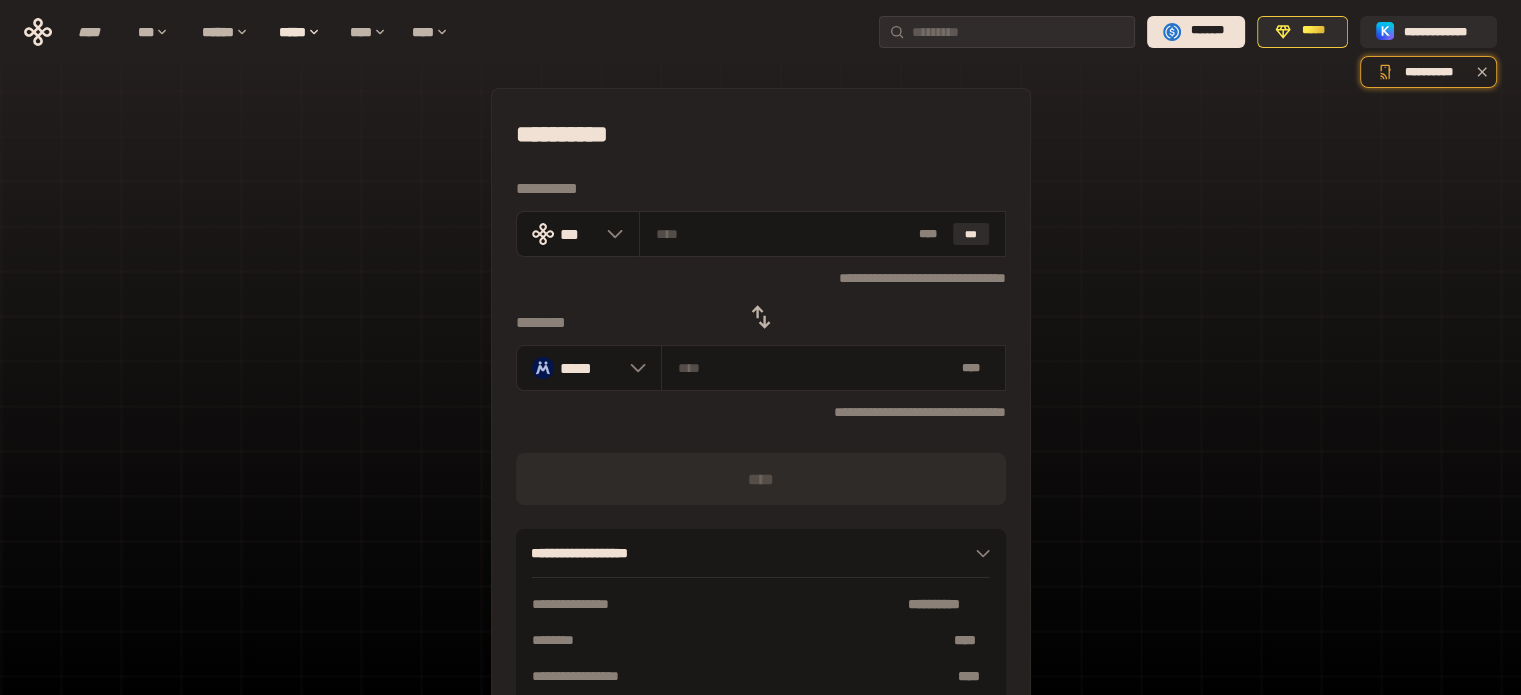 click 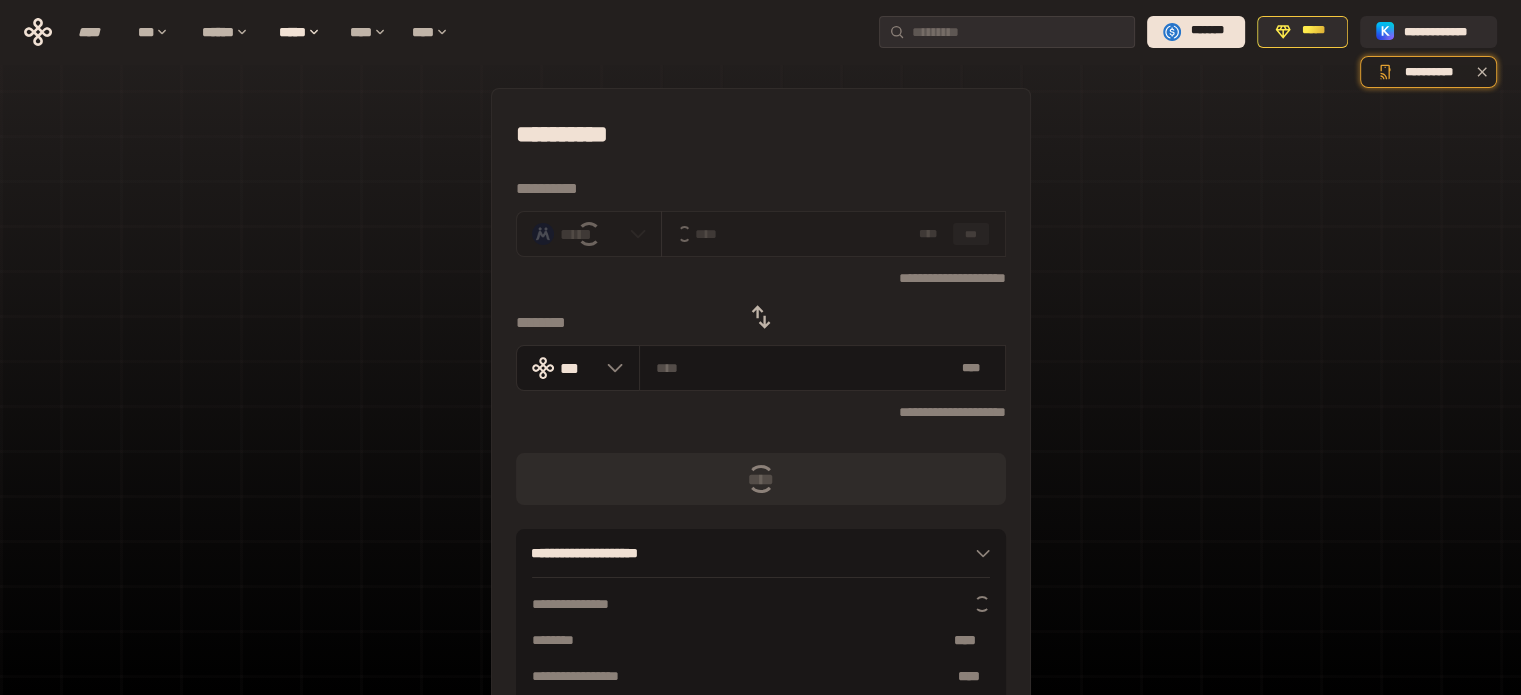 click on "*****" at bounding box center (589, 233) 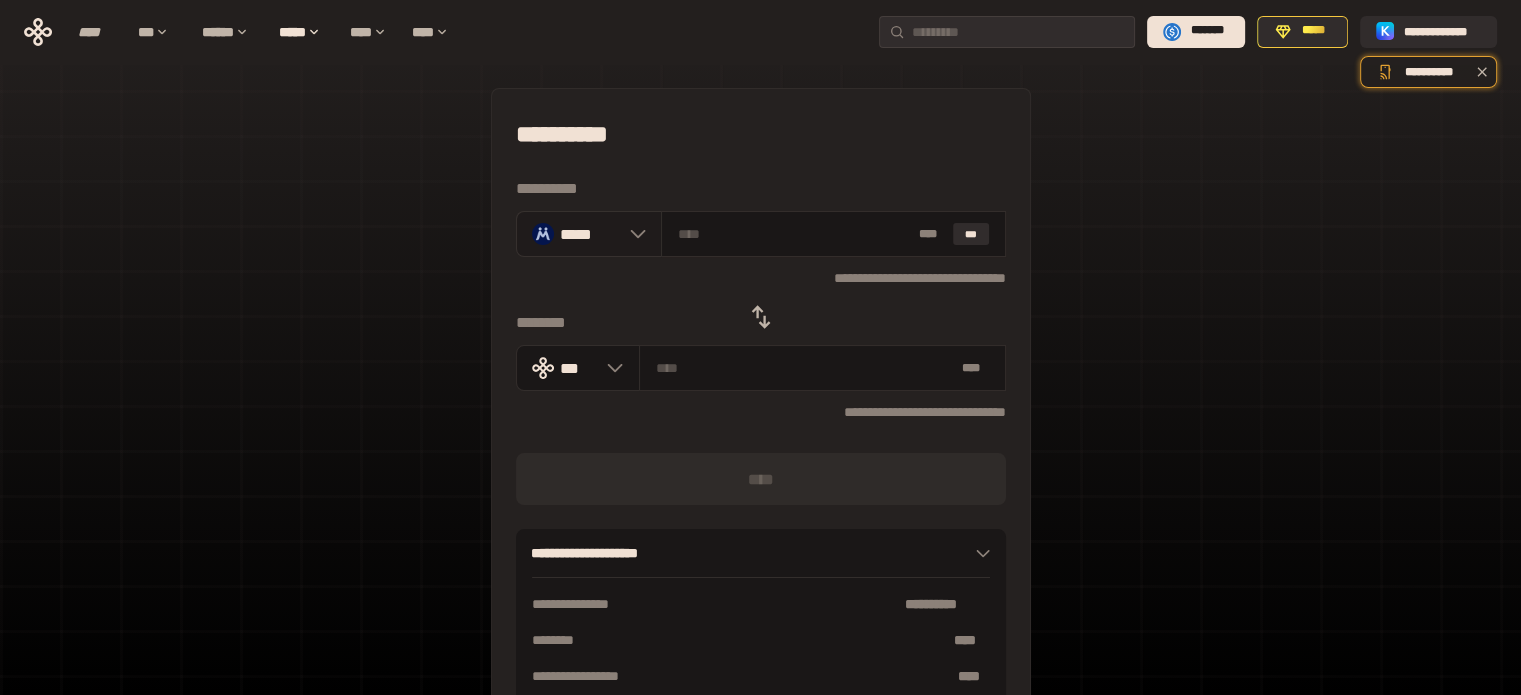 click on "*****" at bounding box center (589, 233) 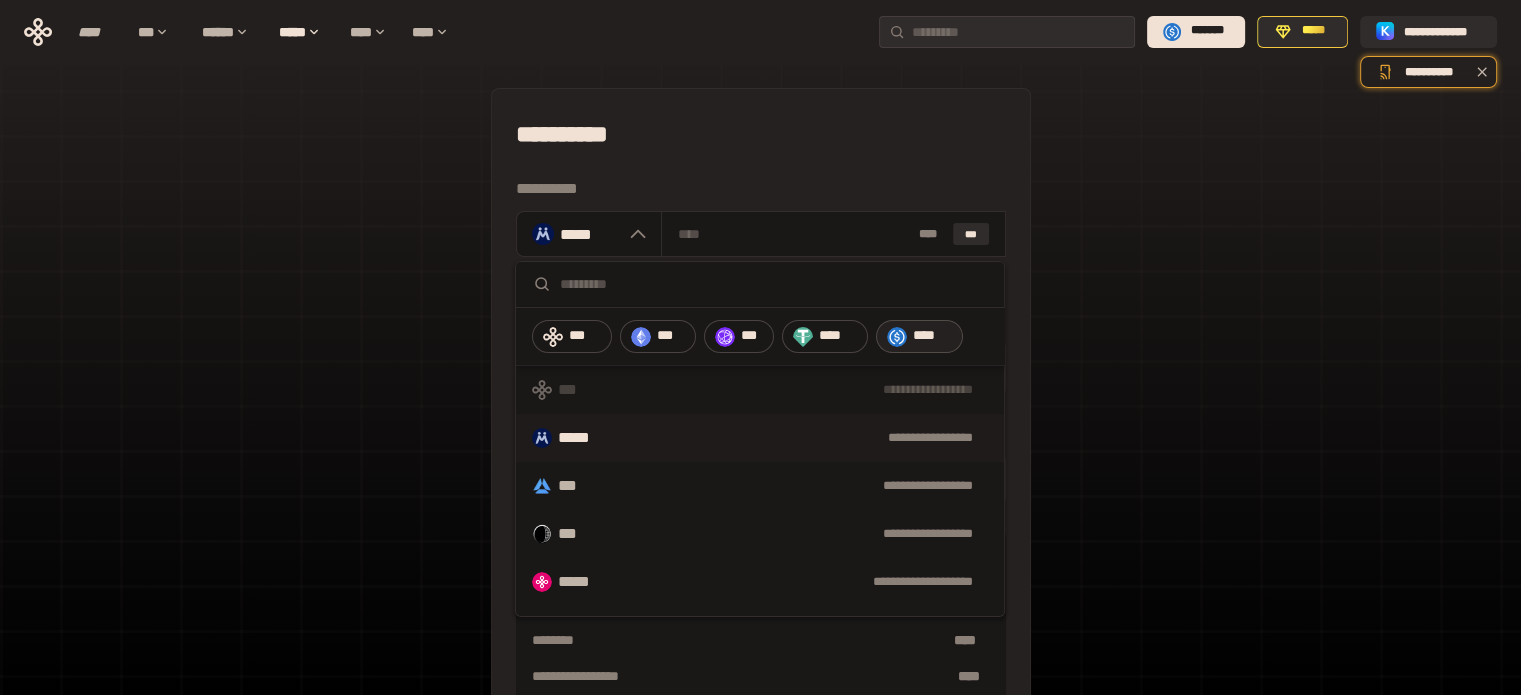 click at bounding box center [897, 337] 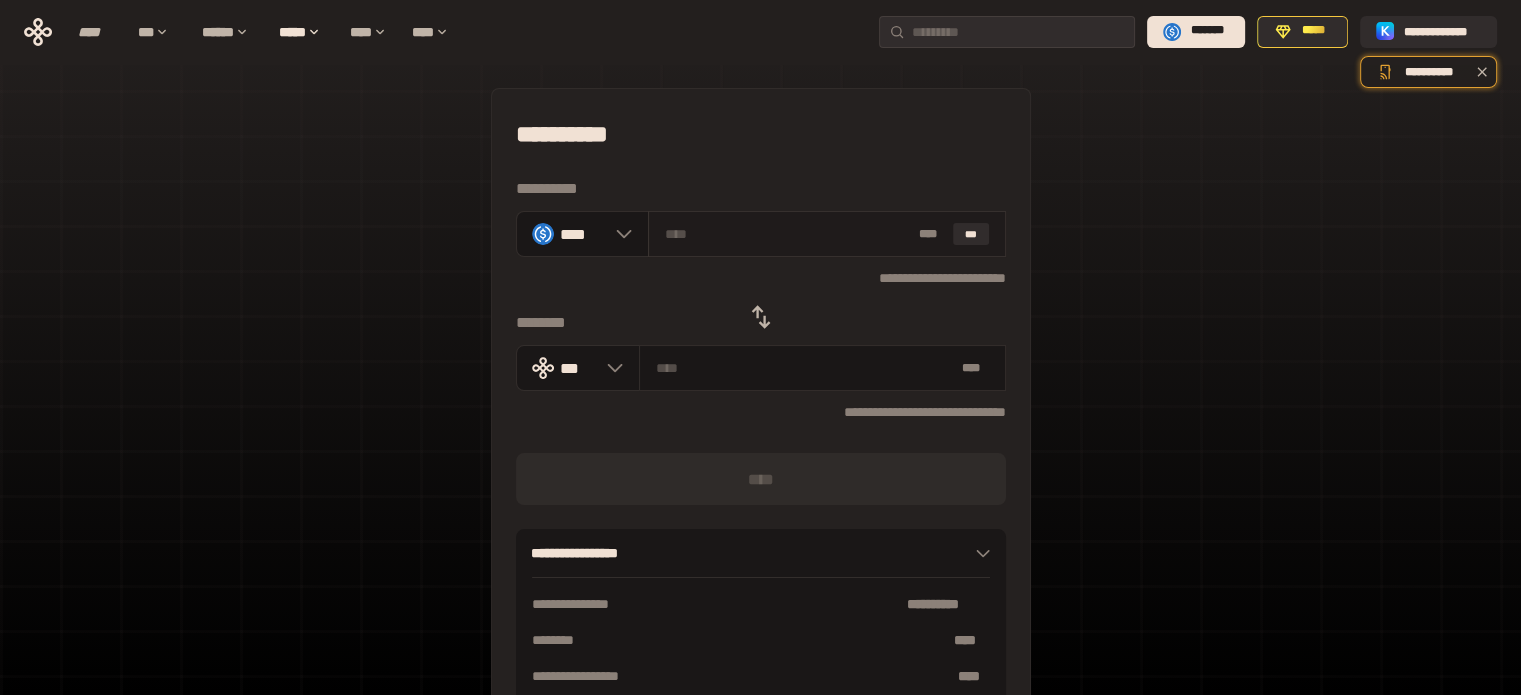 click at bounding box center (788, 234) 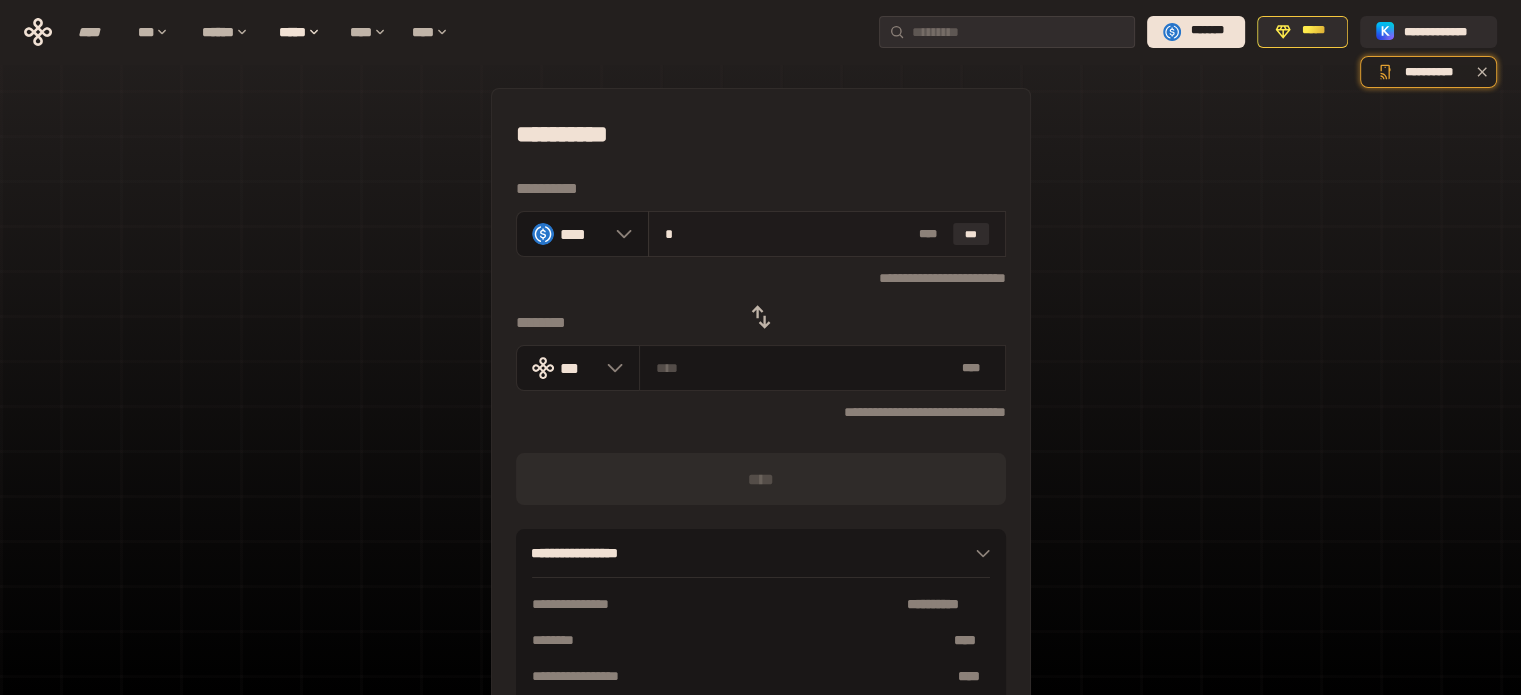 type on "**********" 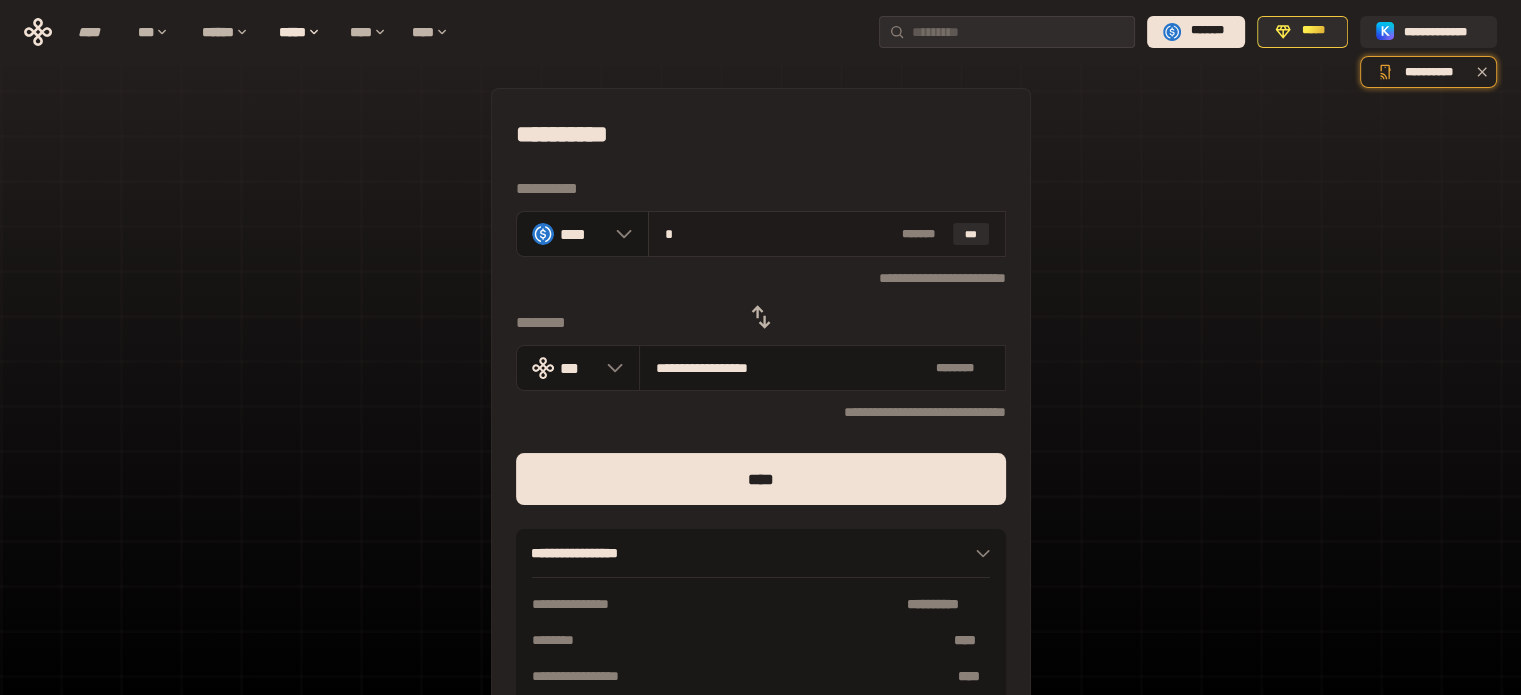 type on "**" 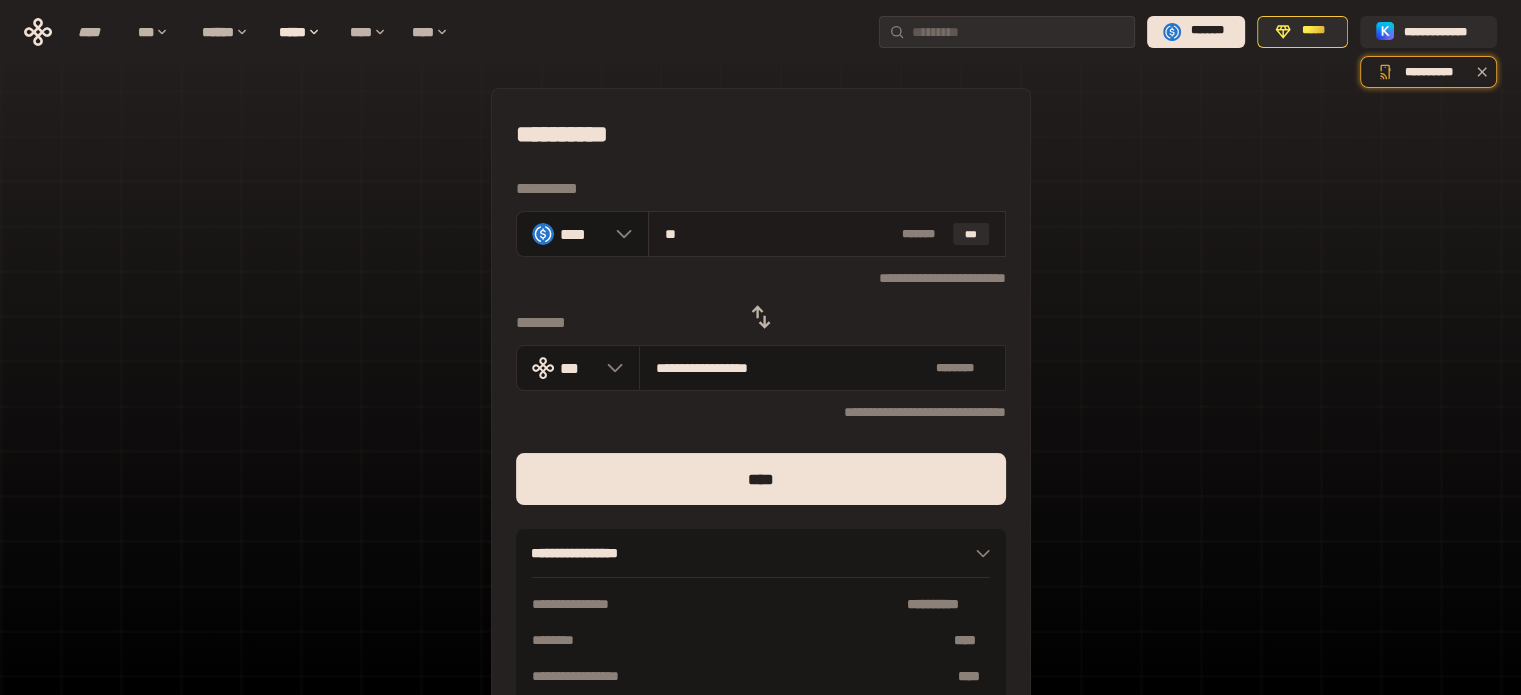 type on "**********" 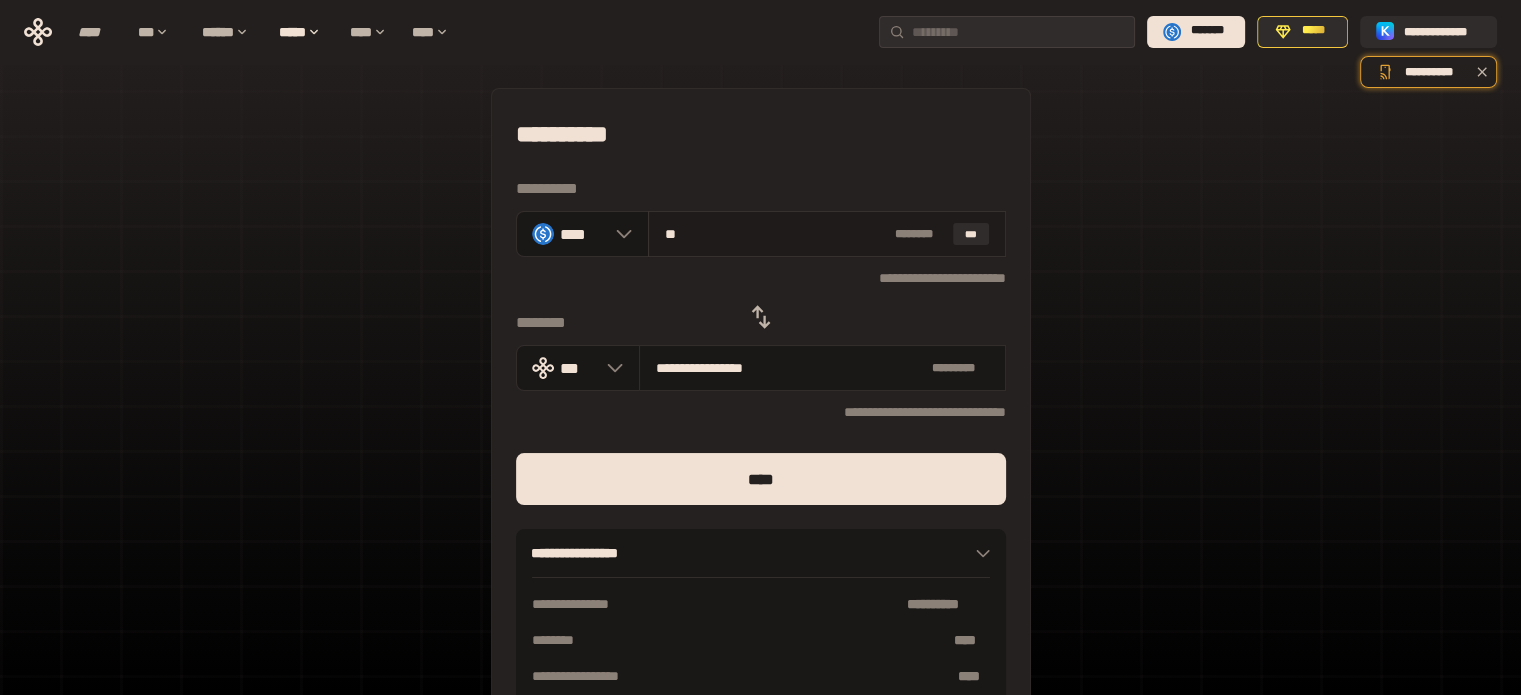 type on "*" 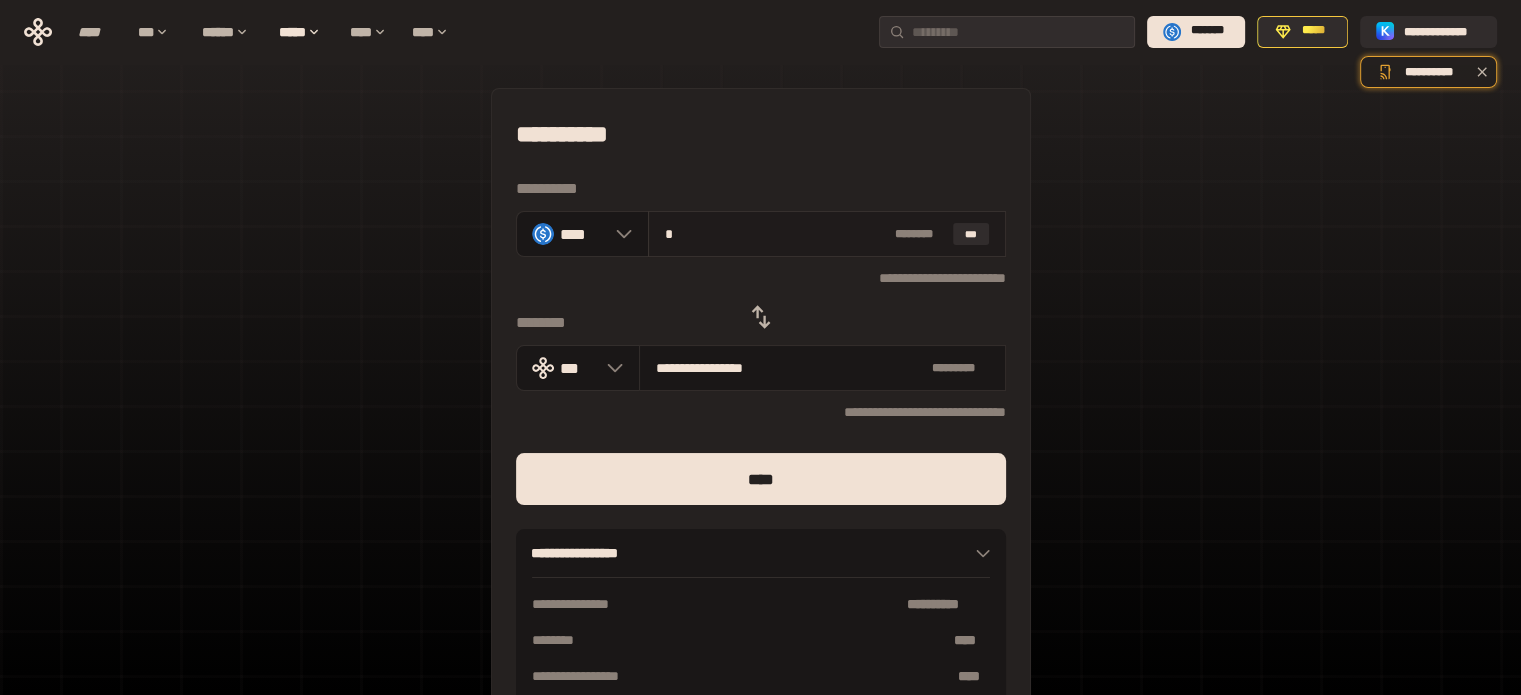 type on "**********" 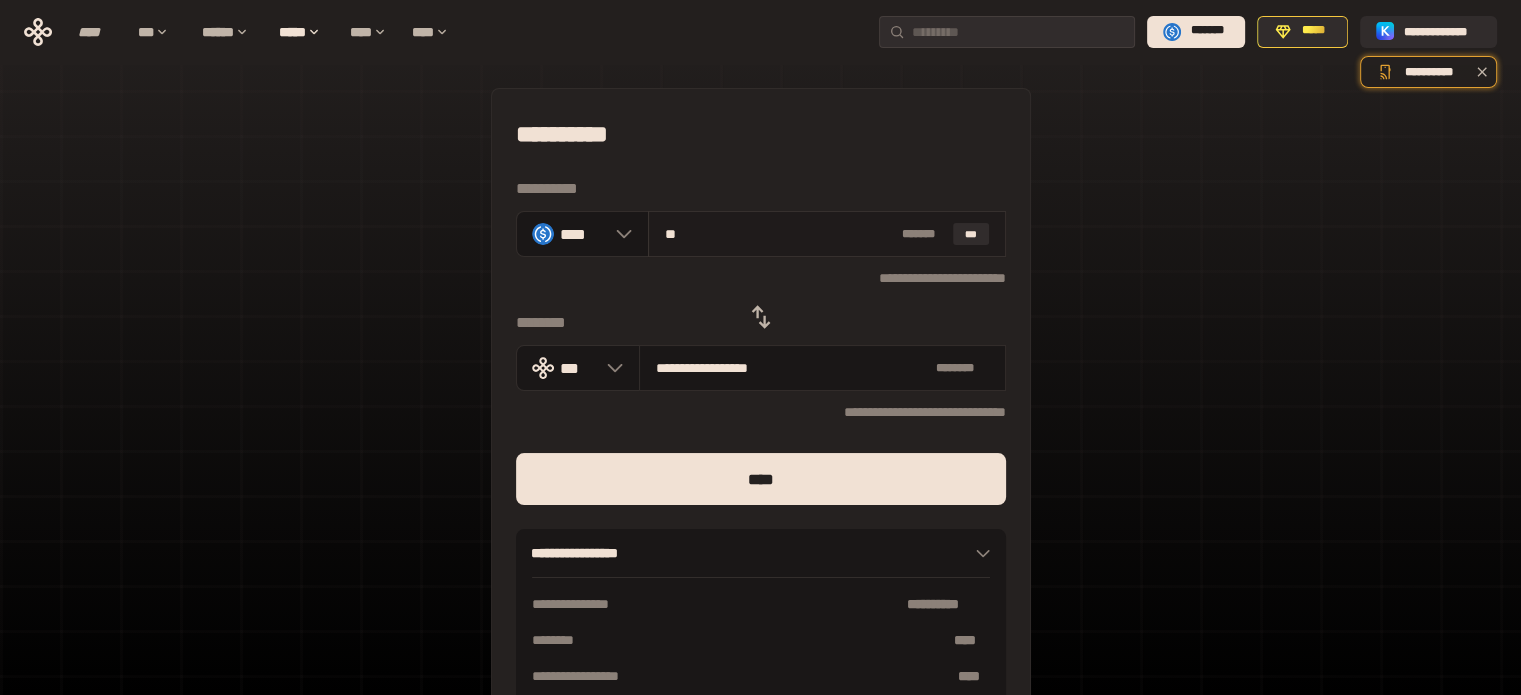 type on "***" 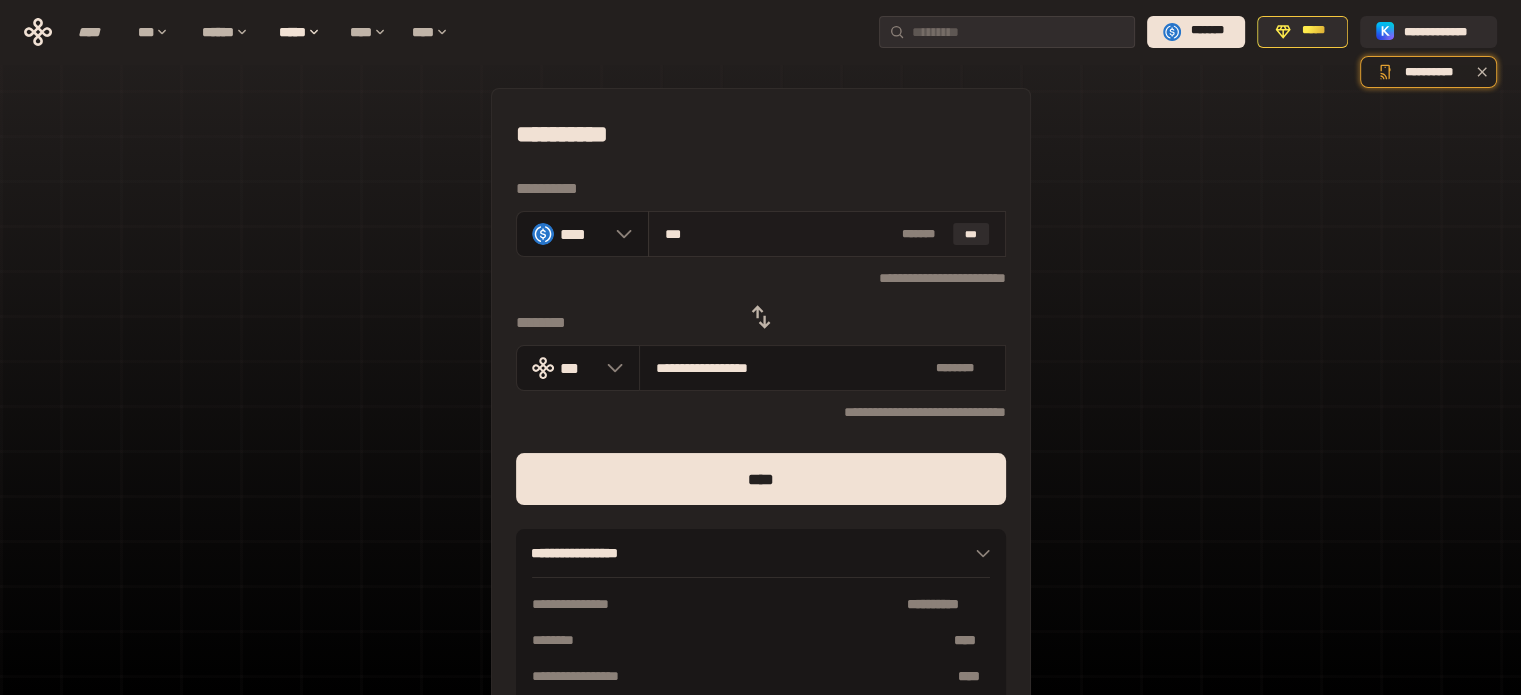 type on "**********" 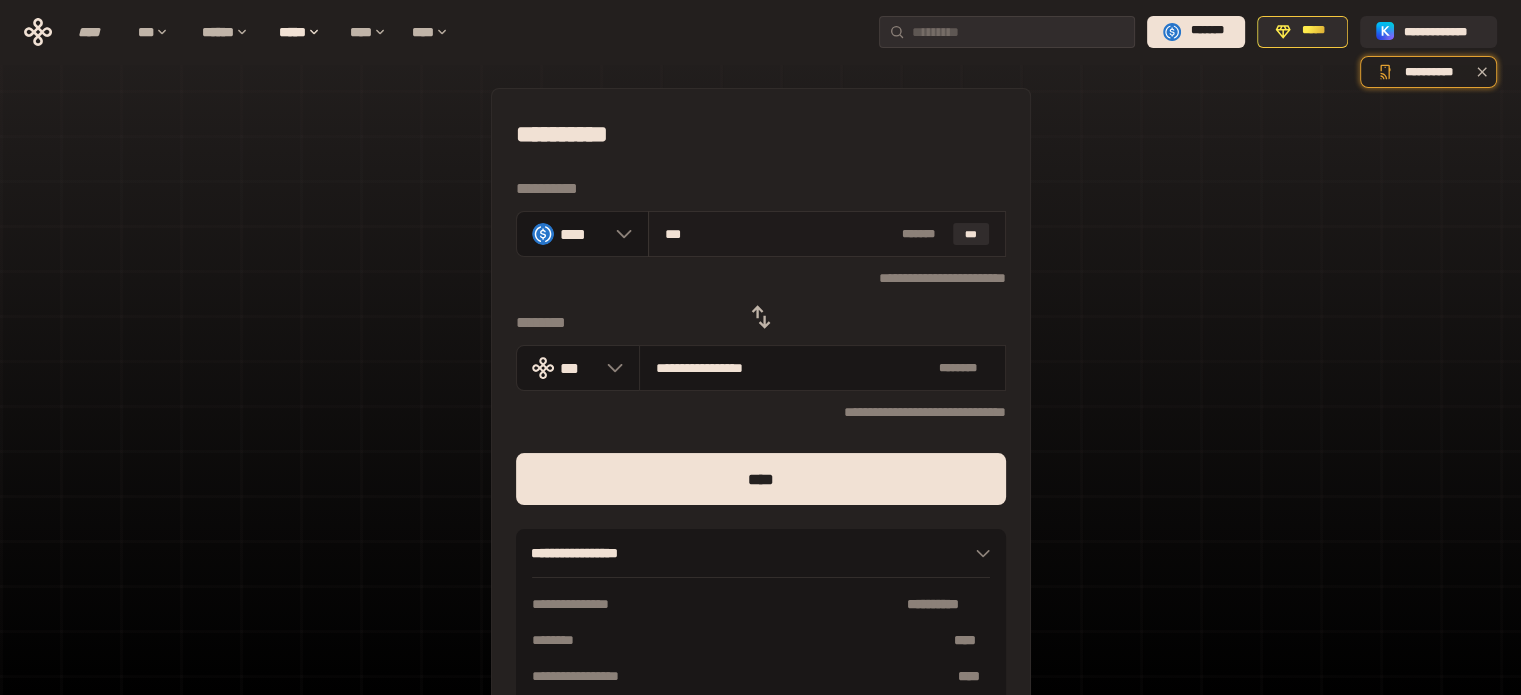 type on "****" 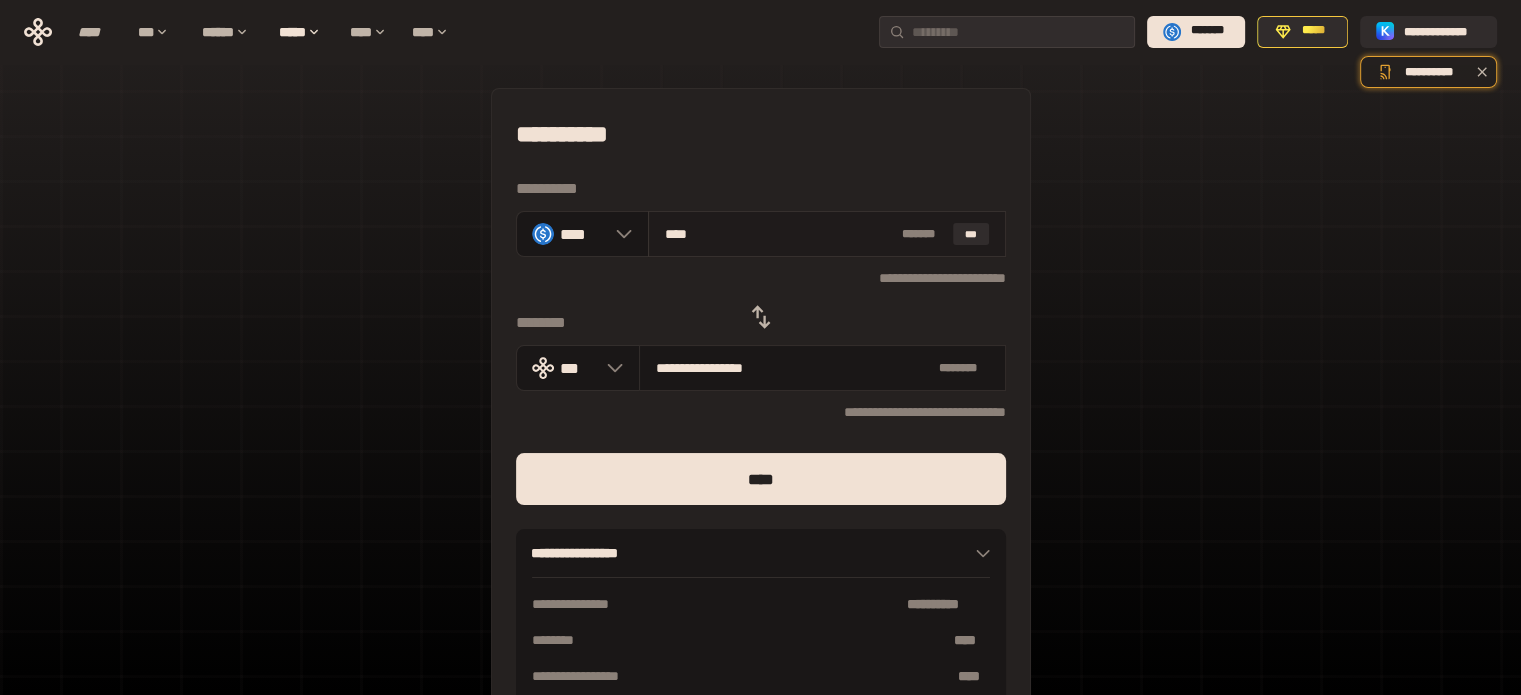 type on "**********" 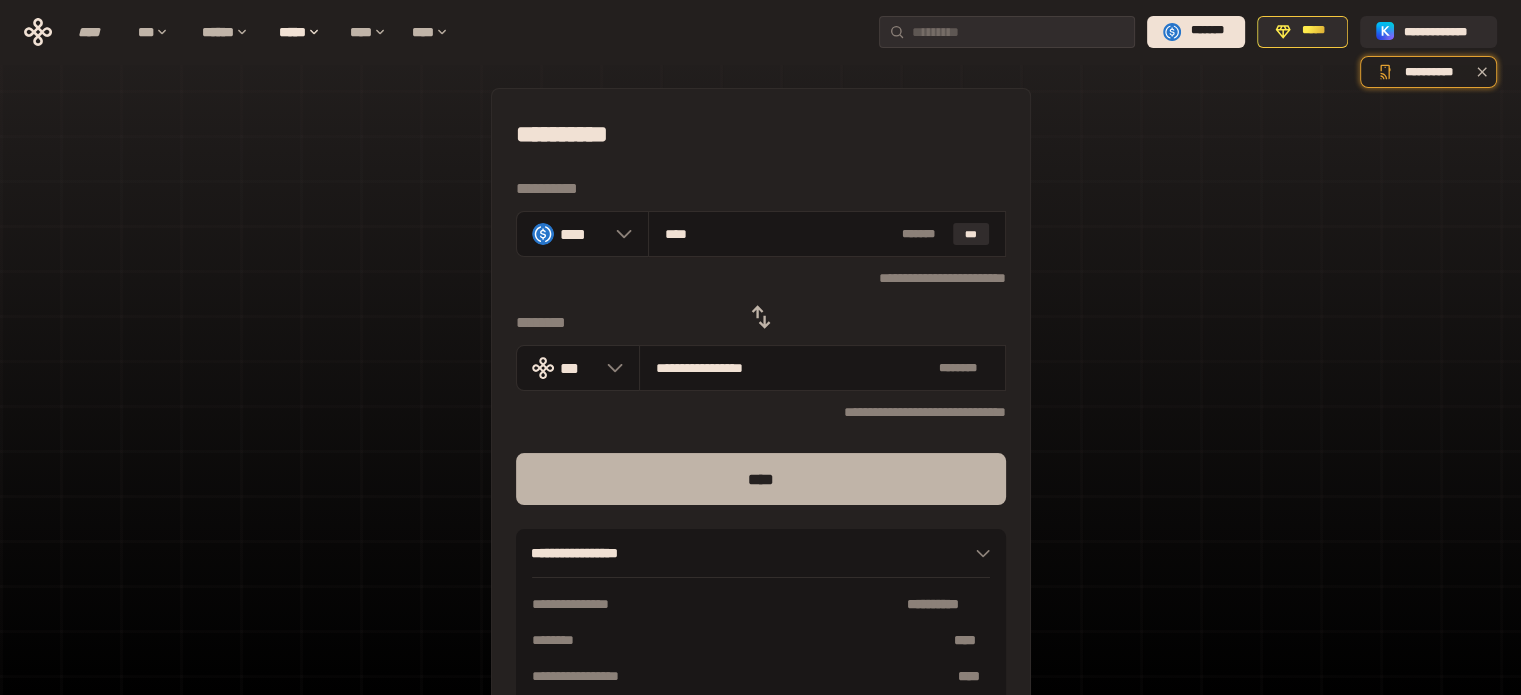 type on "****" 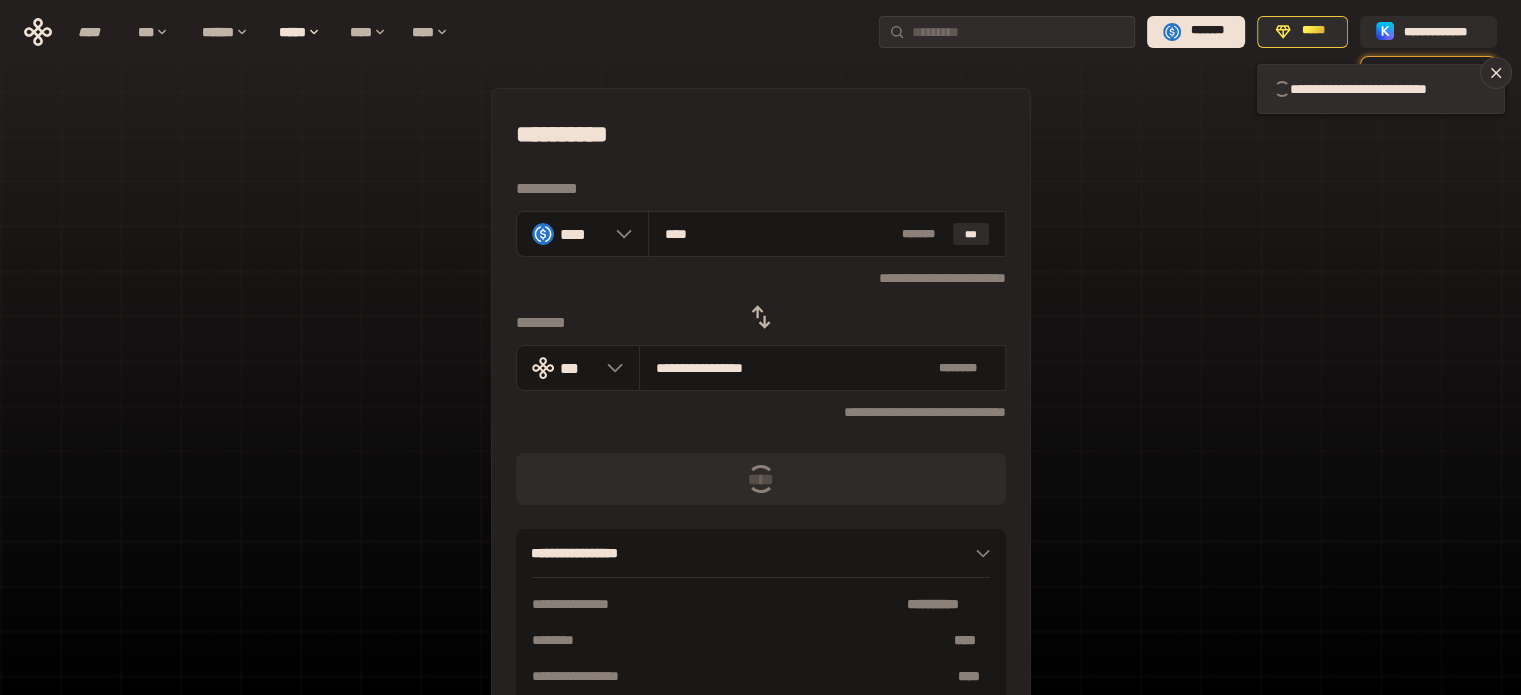 type 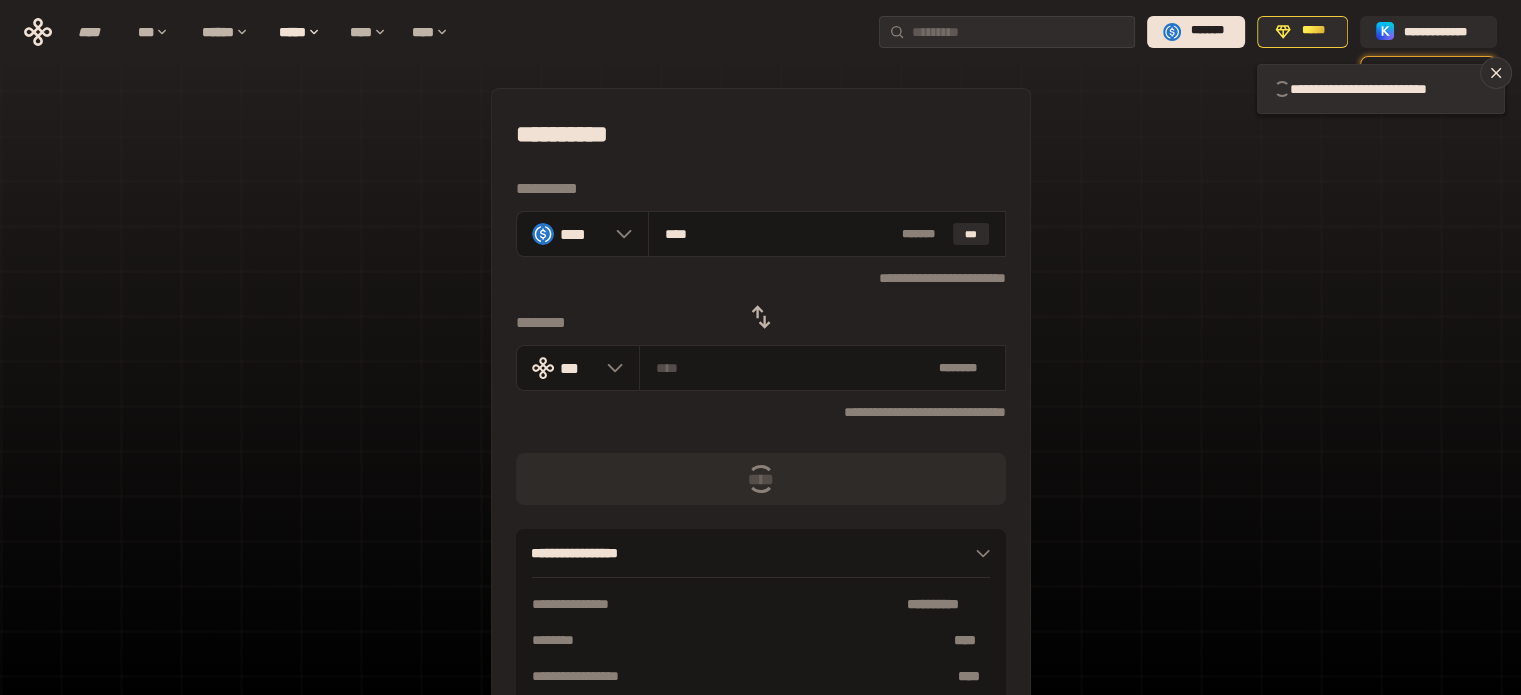 type 